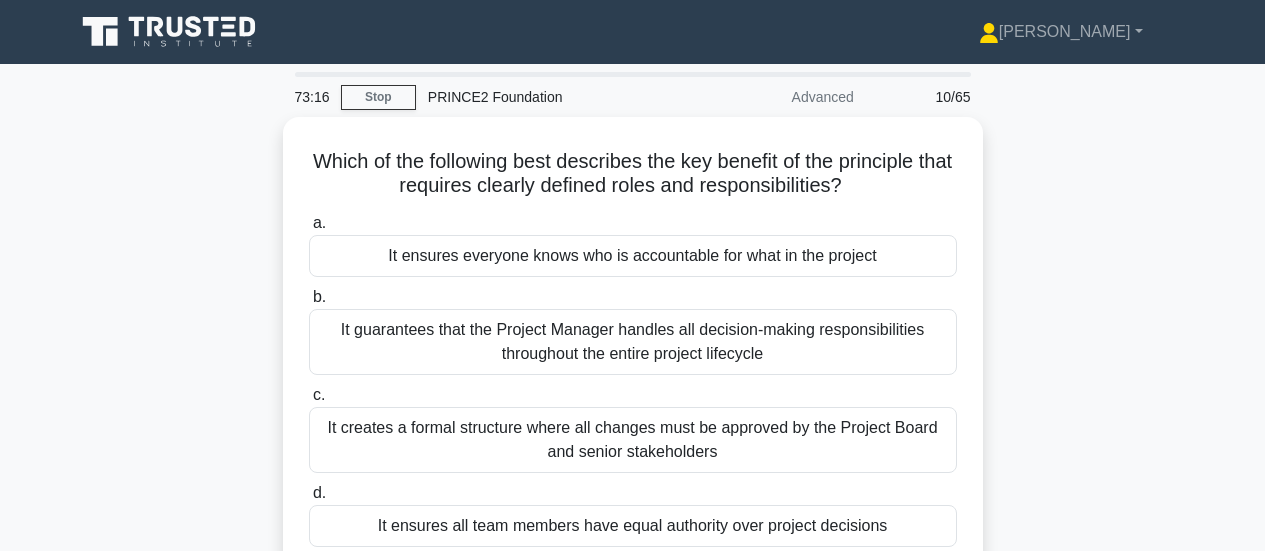 scroll, scrollTop: 0, scrollLeft: 0, axis: both 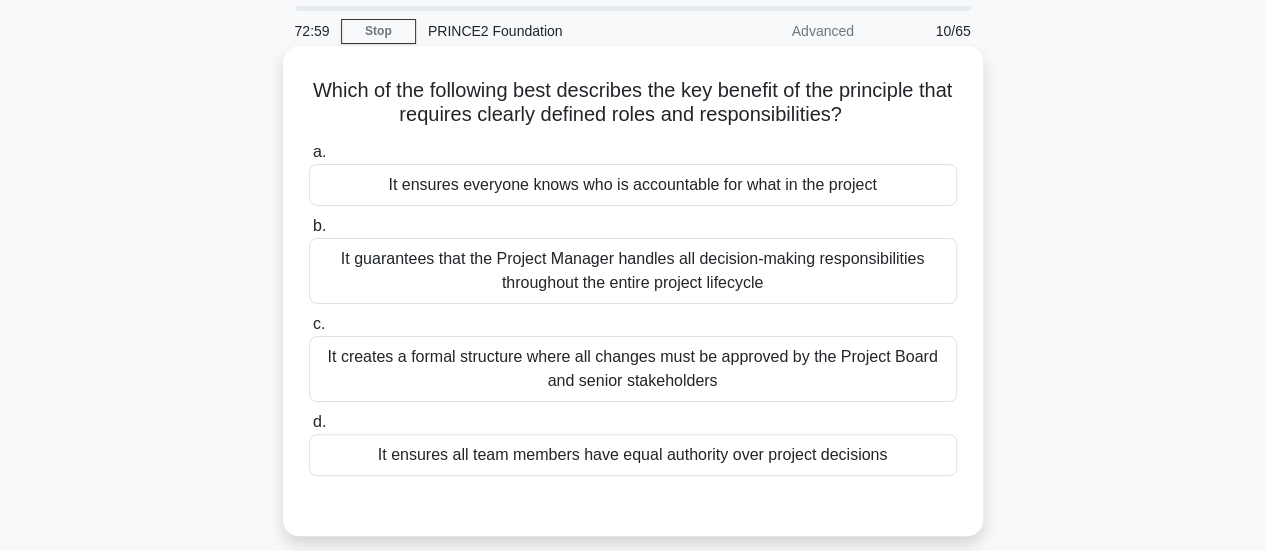 click on "It creates a formal structure where all changes must be approved by the Project Board and senior stakeholders" at bounding box center (633, 369) 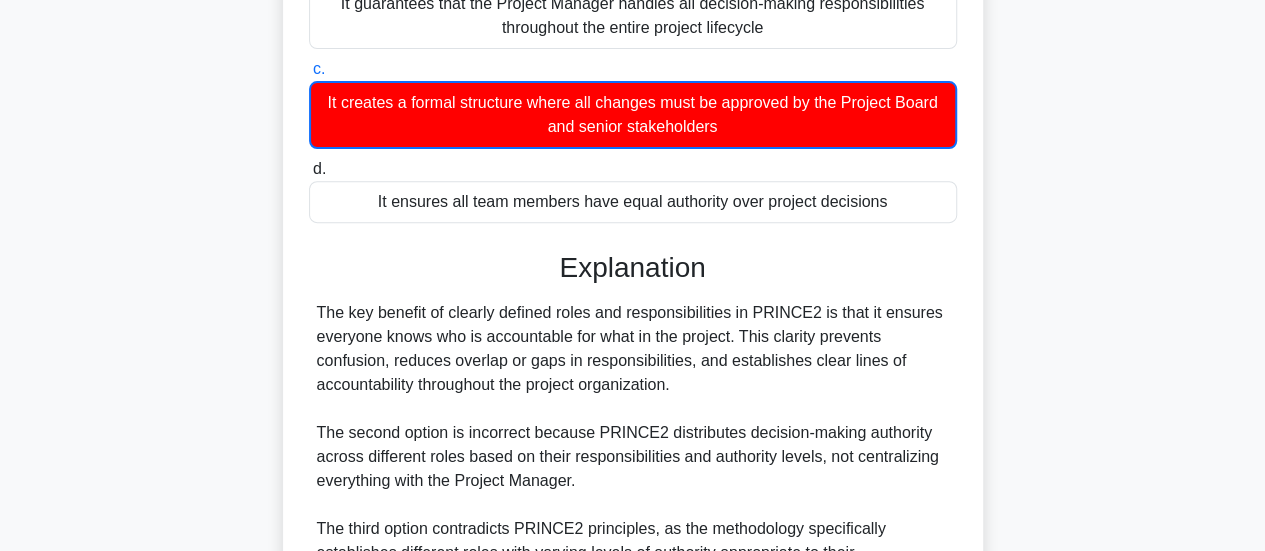 scroll, scrollTop: 634, scrollLeft: 0, axis: vertical 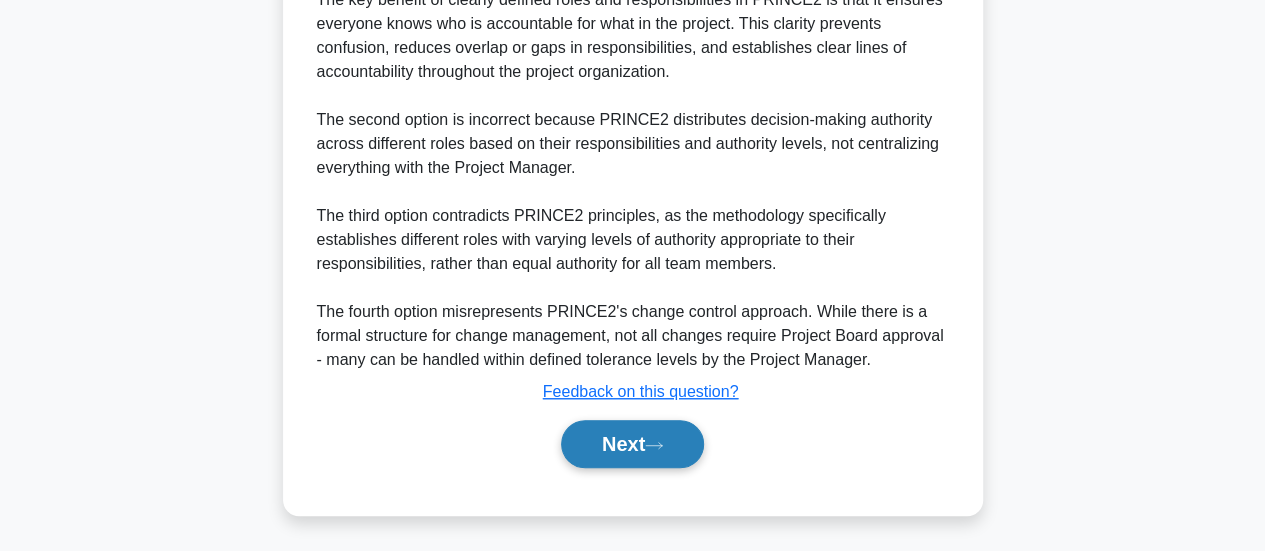 click on "Next" at bounding box center (632, 444) 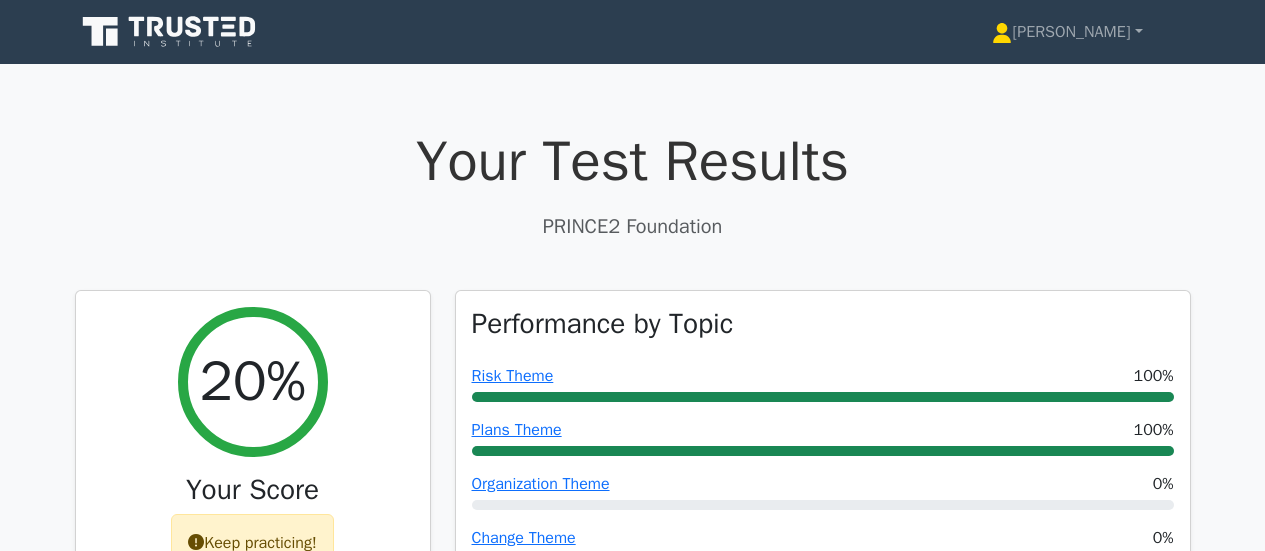 scroll, scrollTop: 0, scrollLeft: 0, axis: both 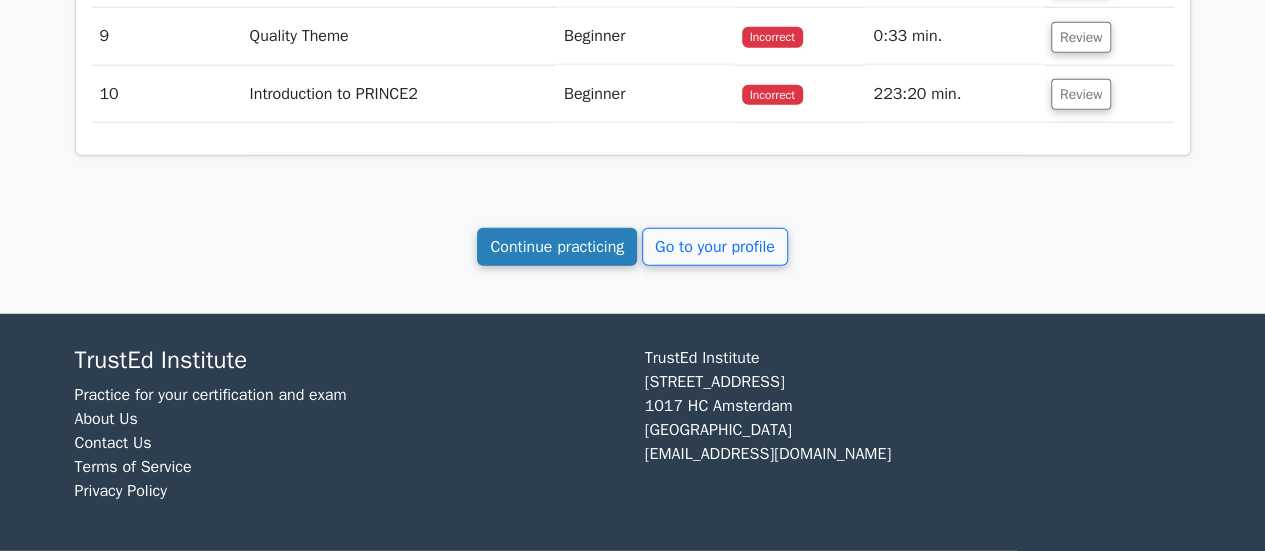 click on "Continue practicing" at bounding box center (557, 247) 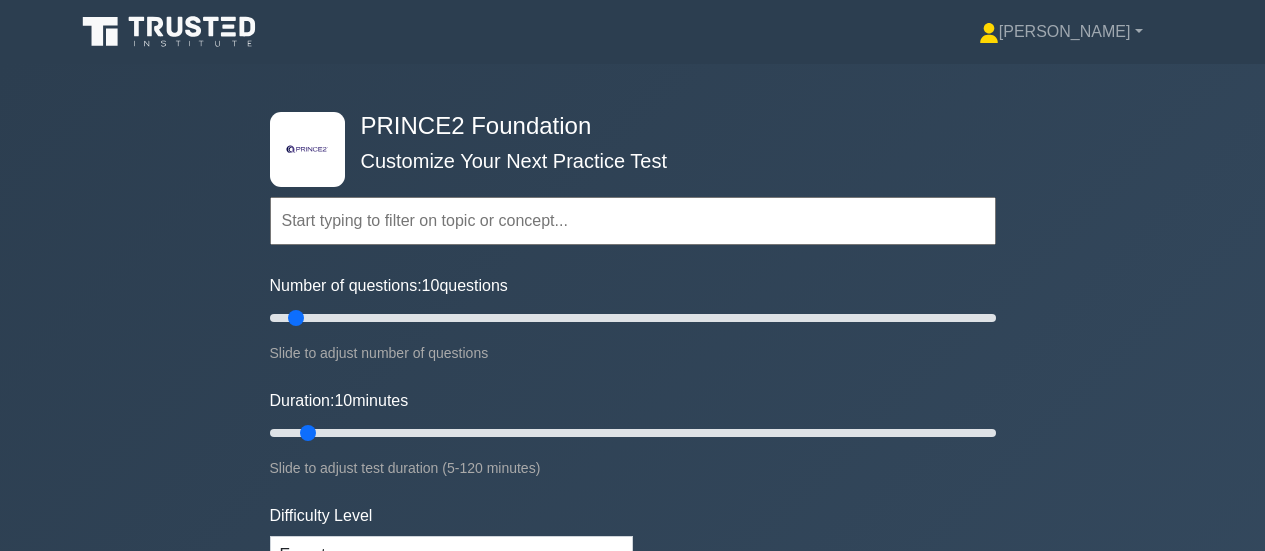 scroll, scrollTop: 0, scrollLeft: 0, axis: both 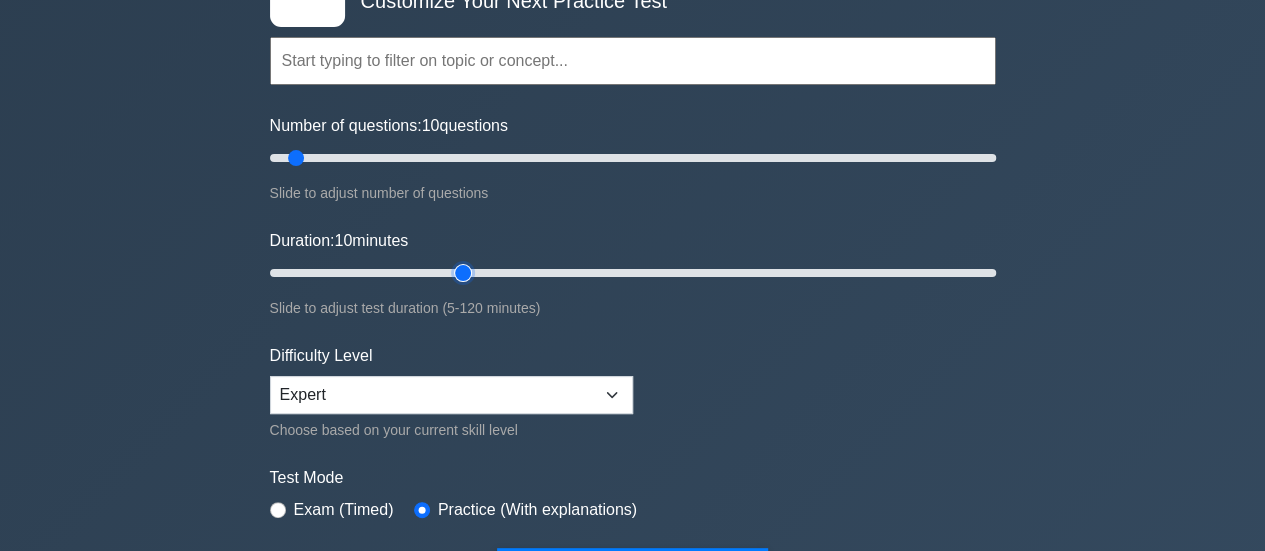 click on "Duration:  10  minutes" at bounding box center (633, 273) 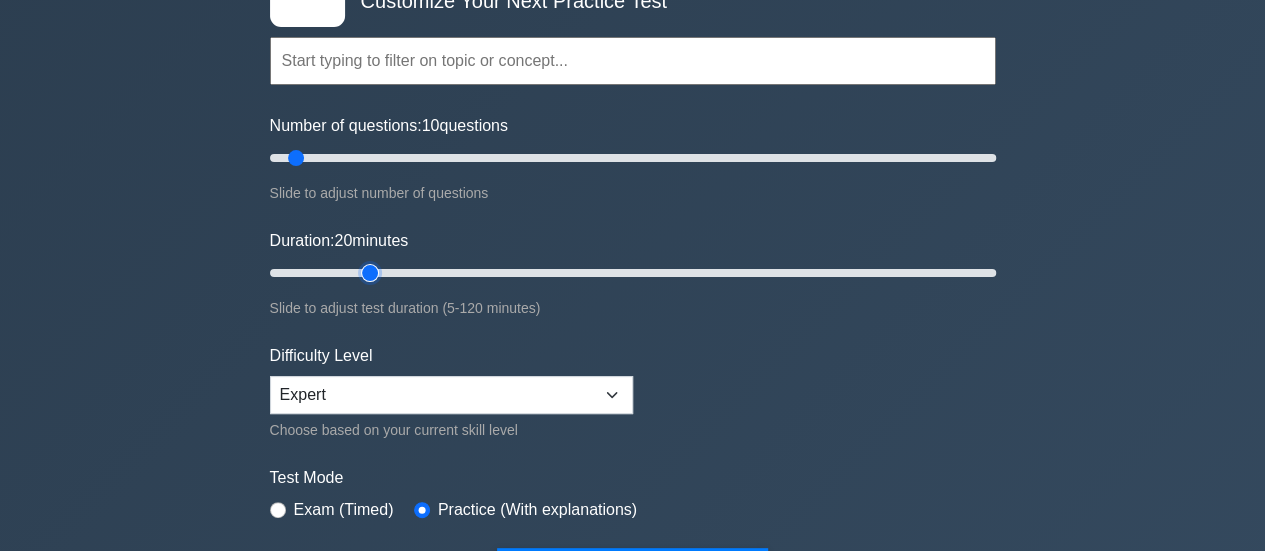 type on "20" 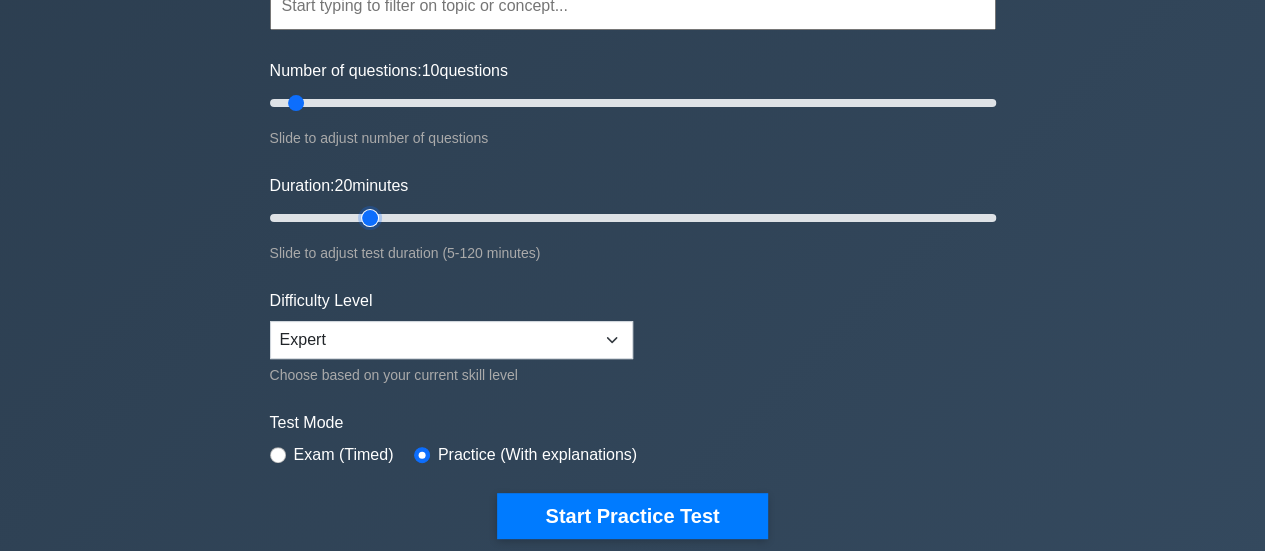 scroll, scrollTop: 216, scrollLeft: 0, axis: vertical 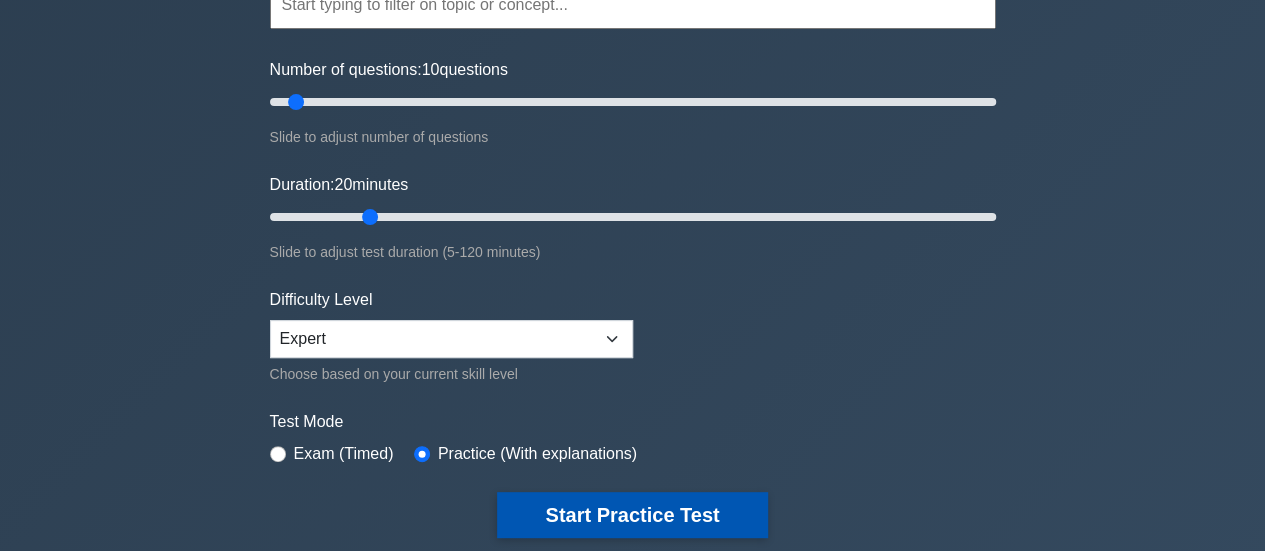 click on "Start Practice Test" at bounding box center (632, 515) 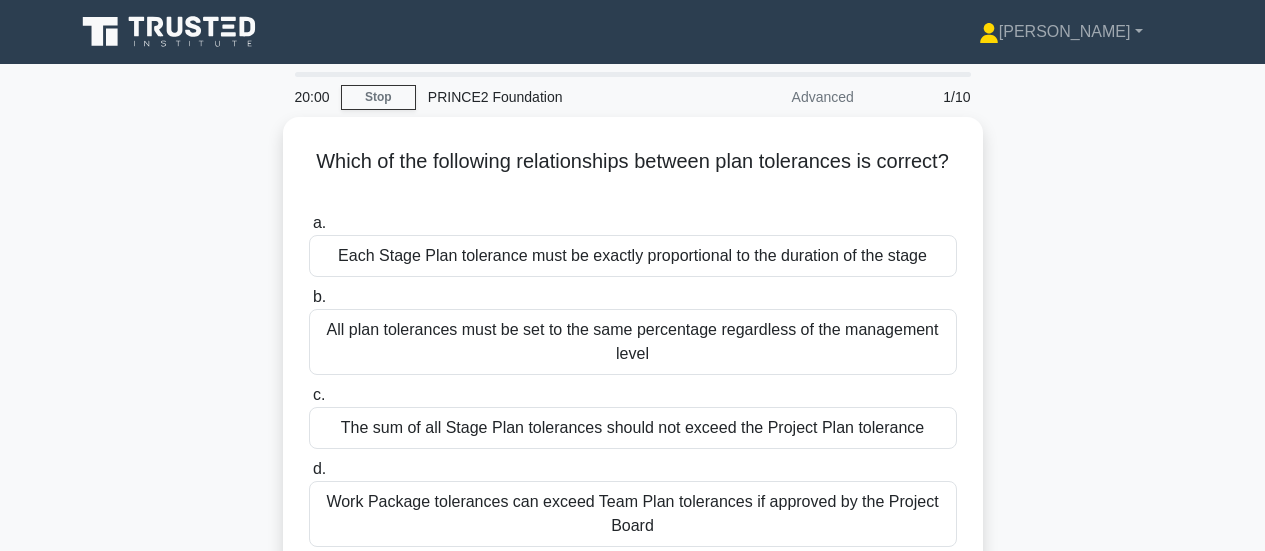scroll, scrollTop: 0, scrollLeft: 0, axis: both 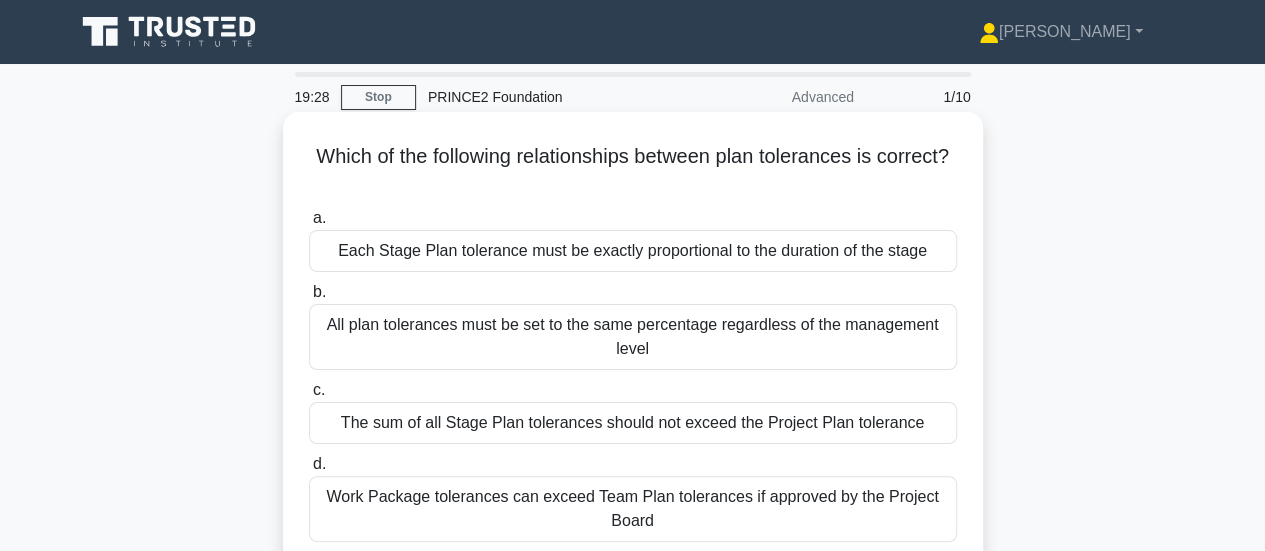 click on "Each Stage Plan tolerance must be exactly proportional to the duration of the stage" at bounding box center [633, 251] 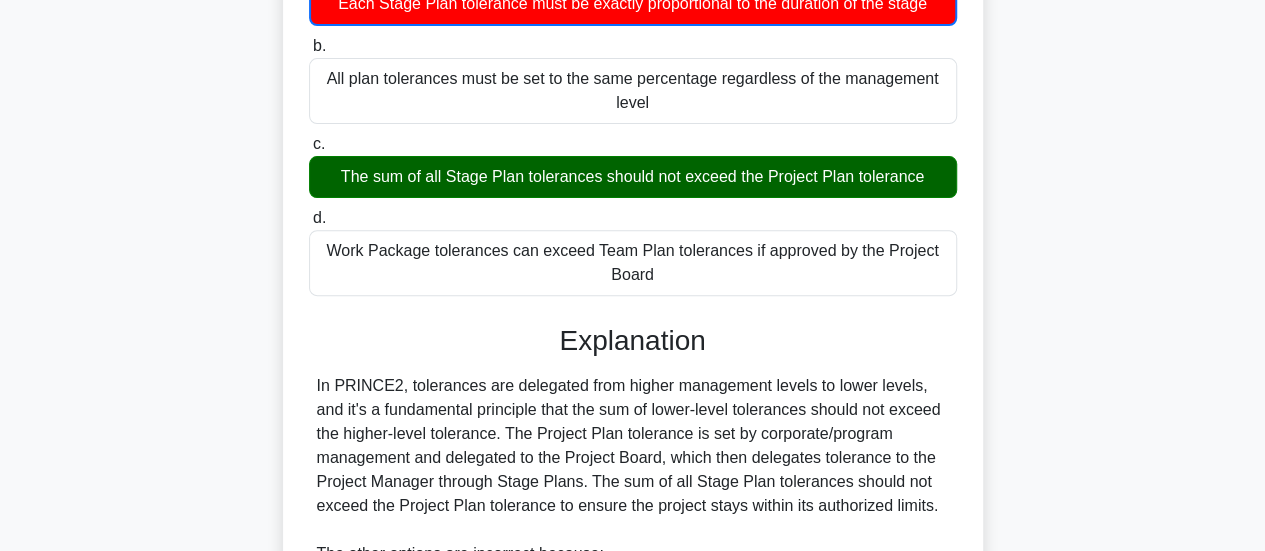 scroll, scrollTop: 270, scrollLeft: 0, axis: vertical 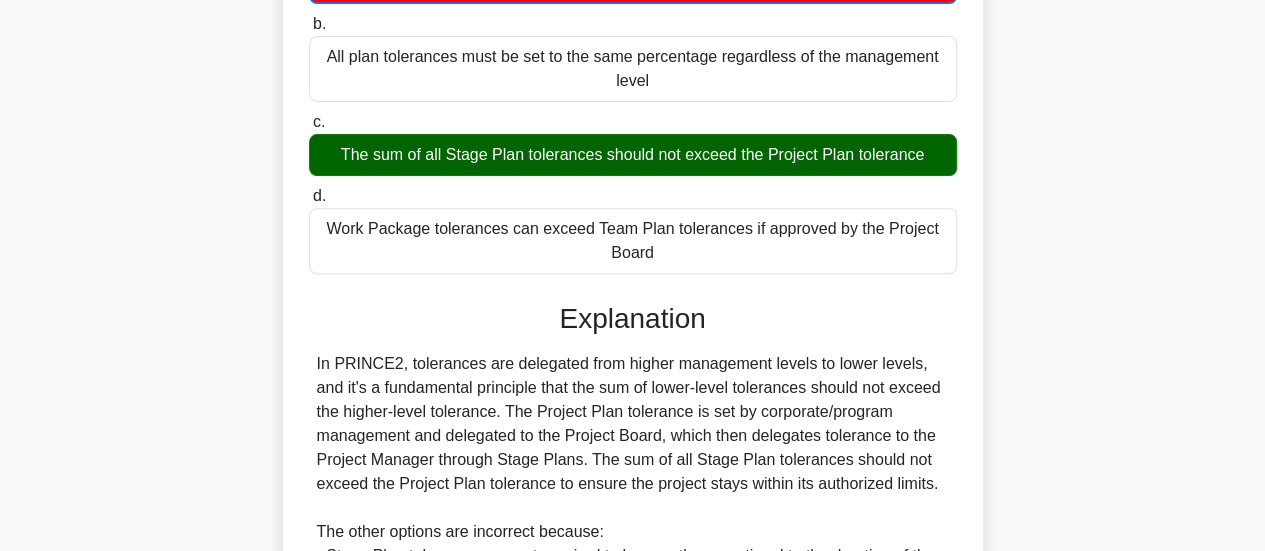 click on "In PRINCE2, tolerances are delegated from higher management levels to lower levels, and it's a fundamental principle that the sum of lower-level tolerances should not exceed the higher-level tolerance. The Project Plan tolerance is set by corporate/program management and delegated to the Project Board, which then delegates tolerance to the Project Manager through Stage Plans. The sum of all Stage Plan tolerances should not exceed the Project Plan tolerance to ensure the project stays within its authorized limits. The other options are incorrect because: - Stage Plan tolerances are not required to be exactly proportional to the duration of the stage. They are set based on various factors including risk, complexity, and the nature of the work. - Work Package tolerances cannot exceed Stage Plan tolerances. They are set by the Project Manager for Team Managers and must be within Stage Plan tolerances." at bounding box center [633, 532] 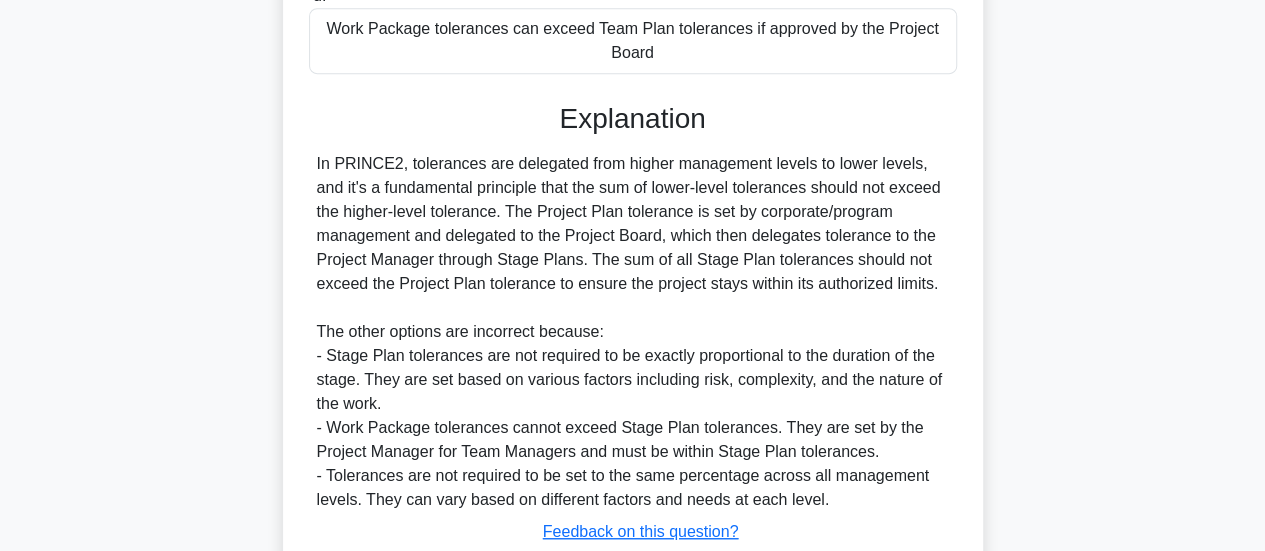 scroll, scrollTop: 610, scrollLeft: 0, axis: vertical 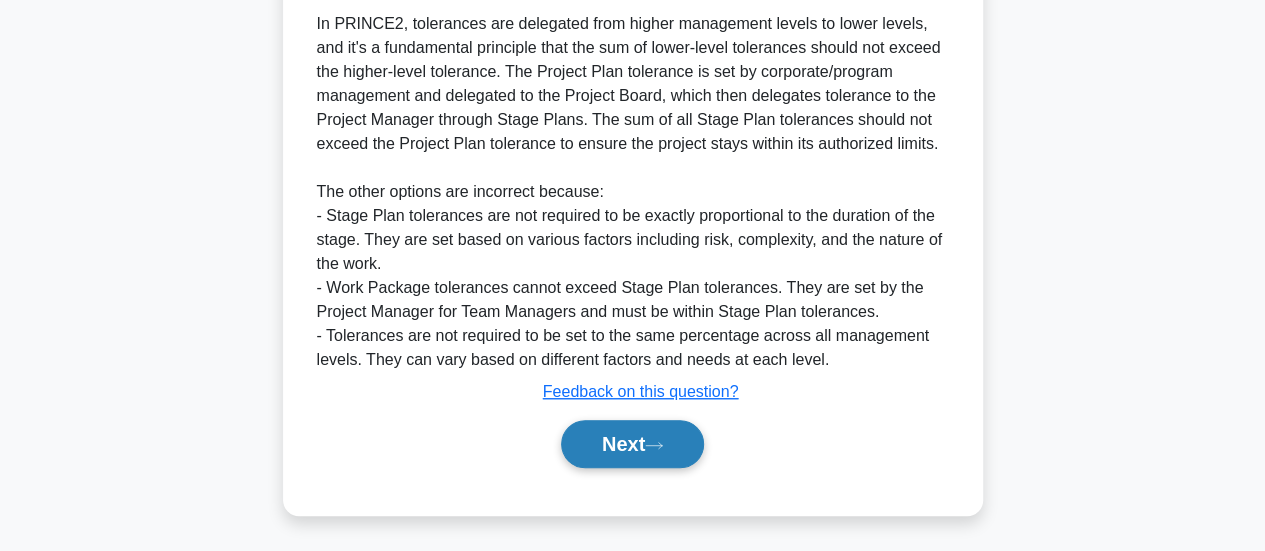 click on "Next" at bounding box center (632, 444) 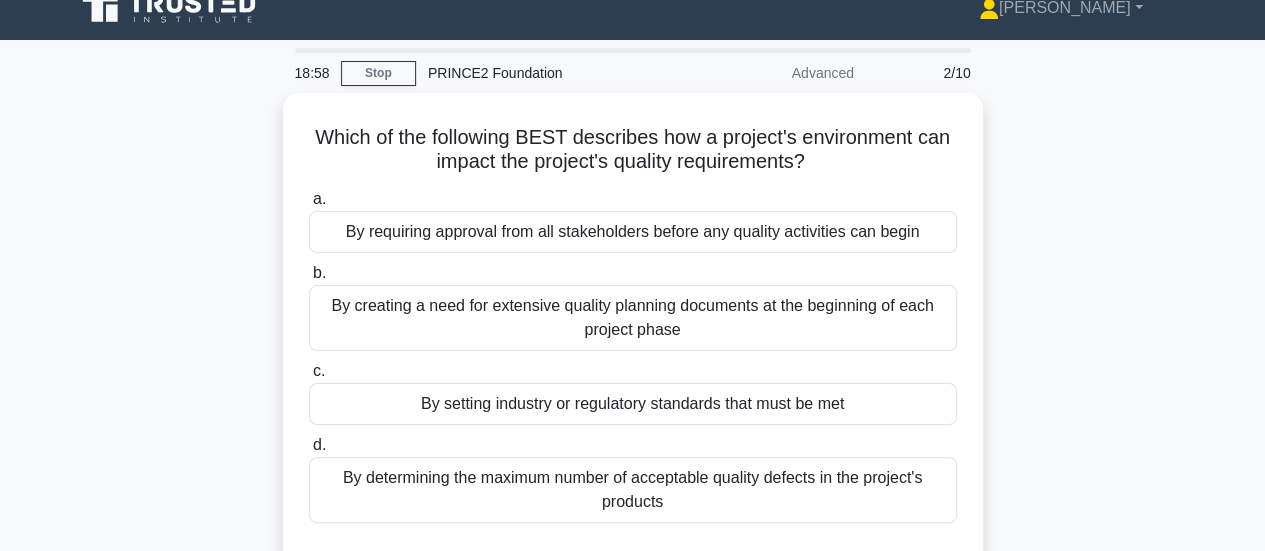 scroll, scrollTop: 27, scrollLeft: 0, axis: vertical 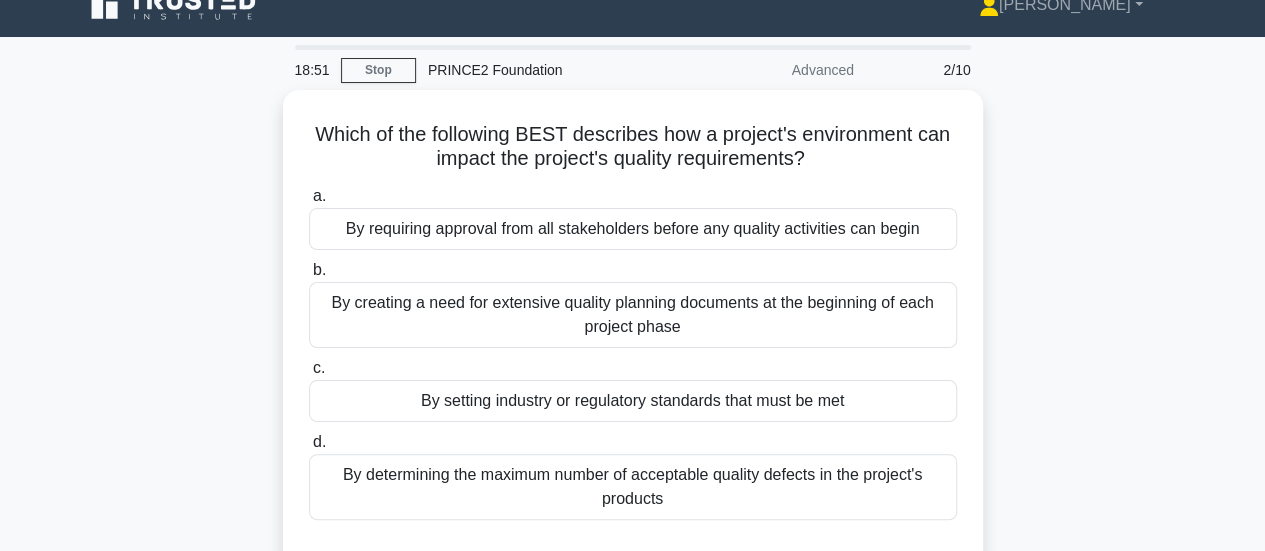 click on "By creating a need for extensive quality planning documents at the beginning of each project phase" at bounding box center (633, 315) 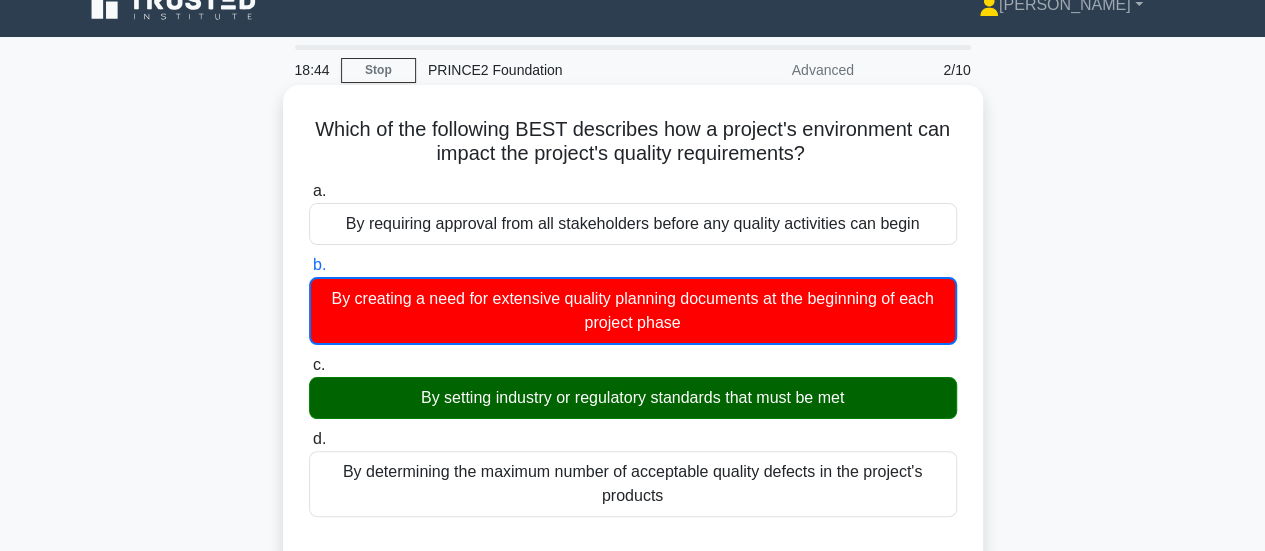 click on "By creating a need for extensive quality planning documents at the beginning of each project phase" at bounding box center [633, 311] 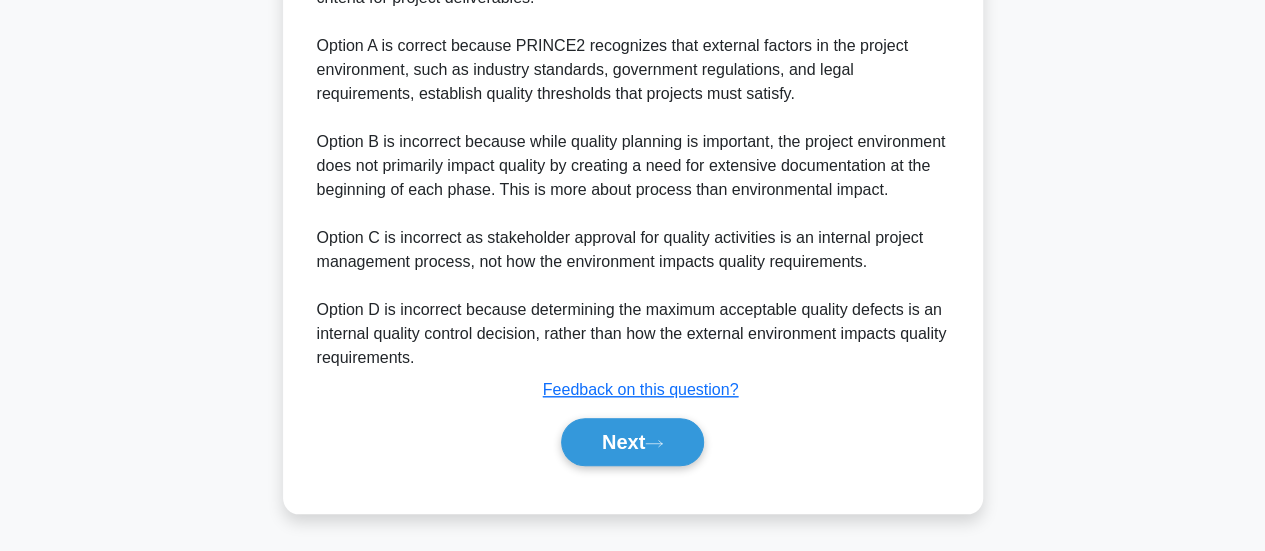scroll, scrollTop: 730, scrollLeft: 0, axis: vertical 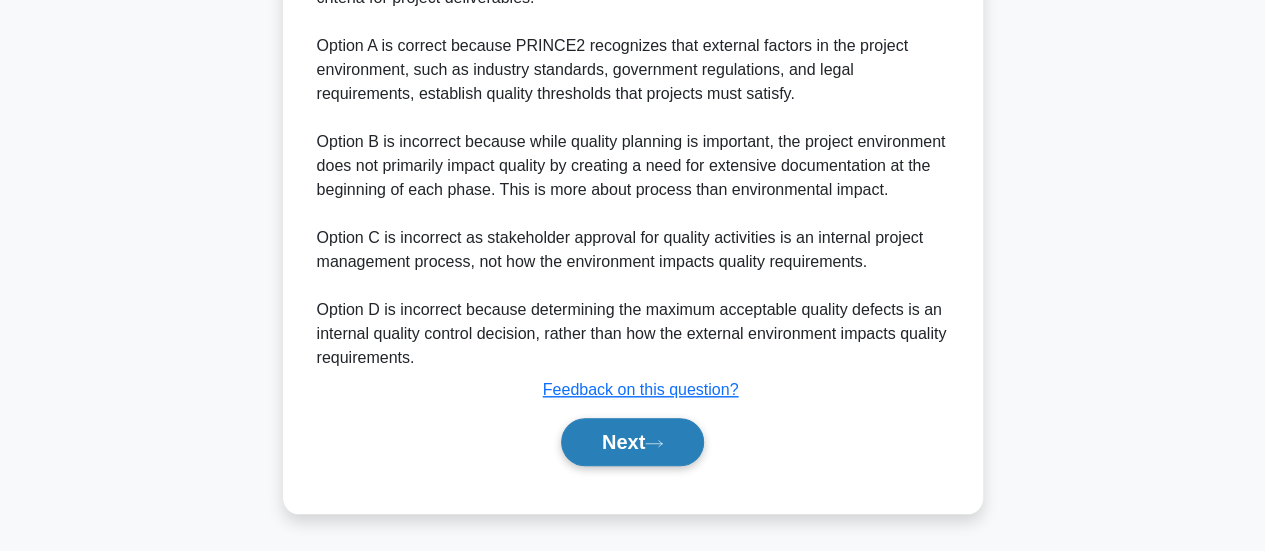 click on "Next" at bounding box center [632, 442] 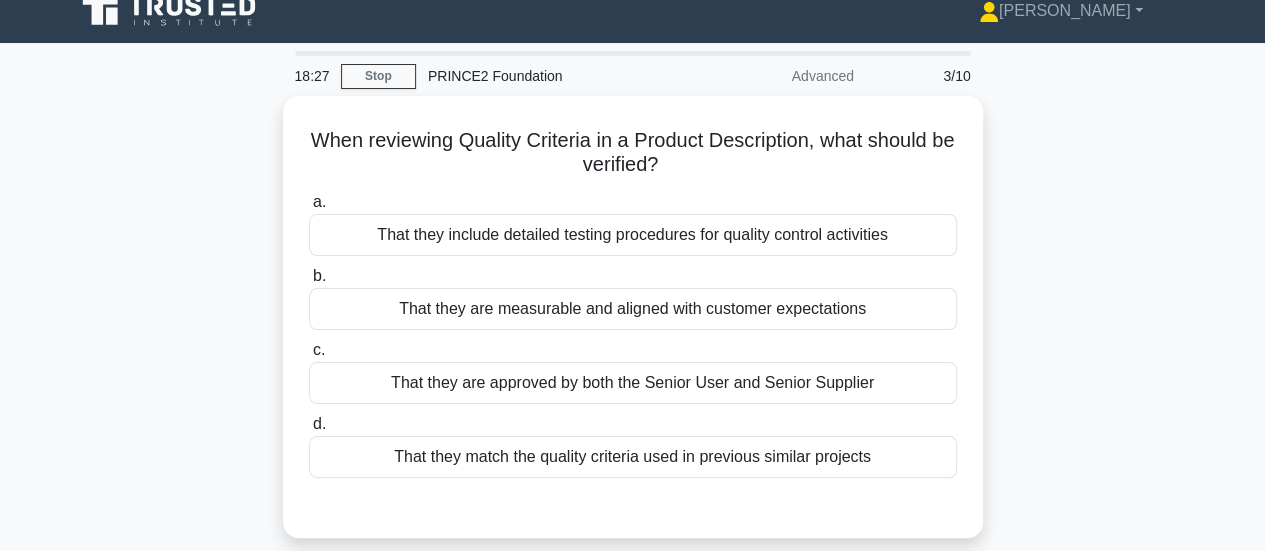 scroll, scrollTop: 0, scrollLeft: 0, axis: both 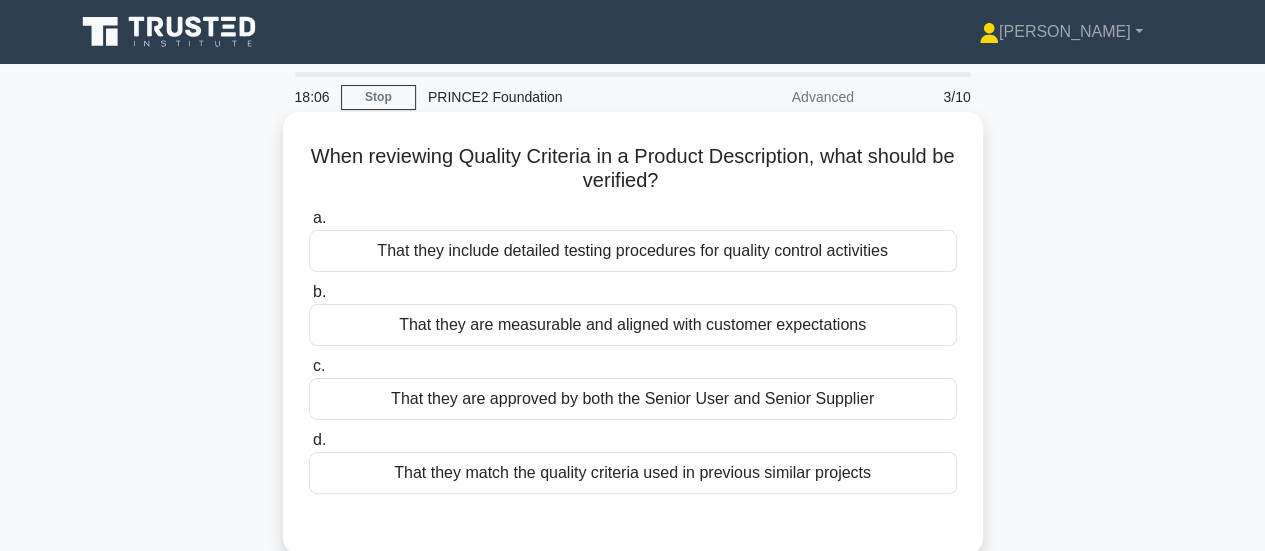 click on "That they are measurable and aligned with customer expectations" at bounding box center (633, 325) 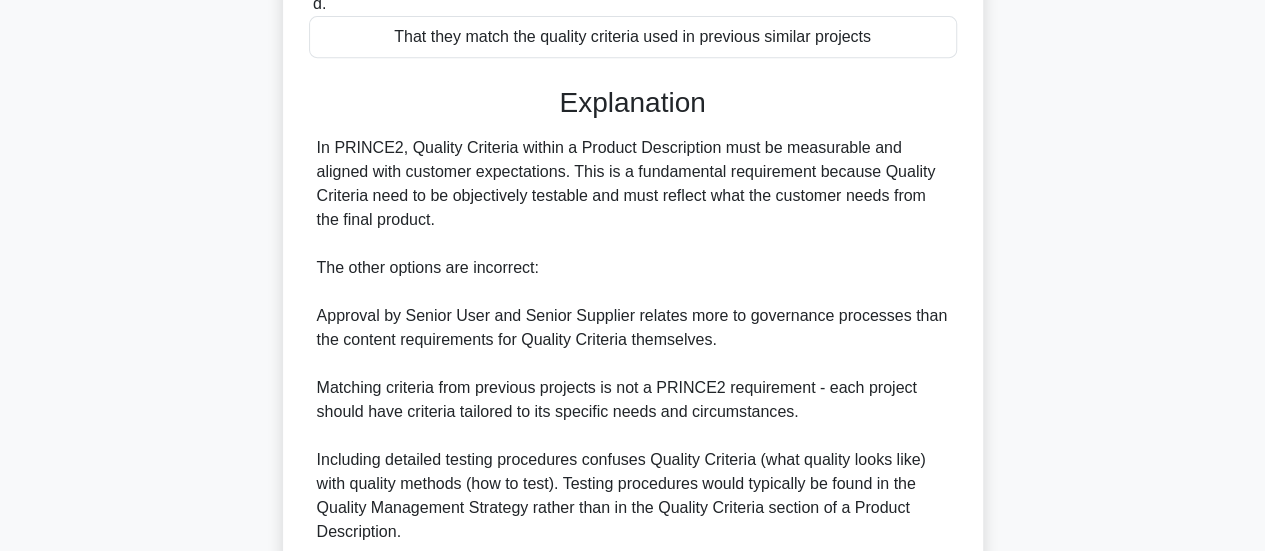 scroll, scrollTop: 607, scrollLeft: 0, axis: vertical 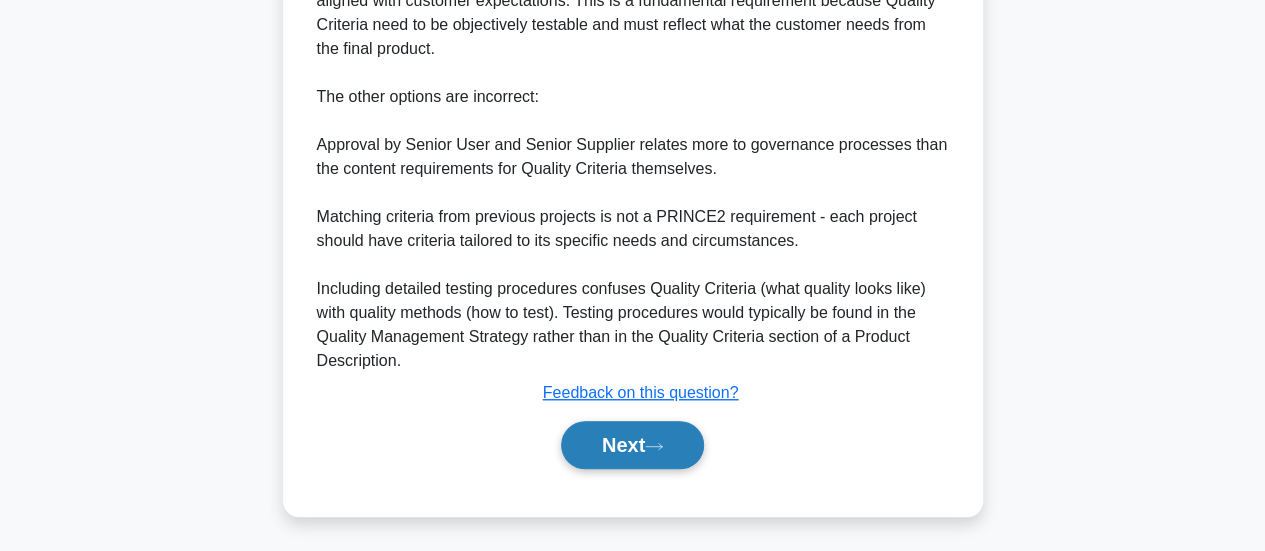 click 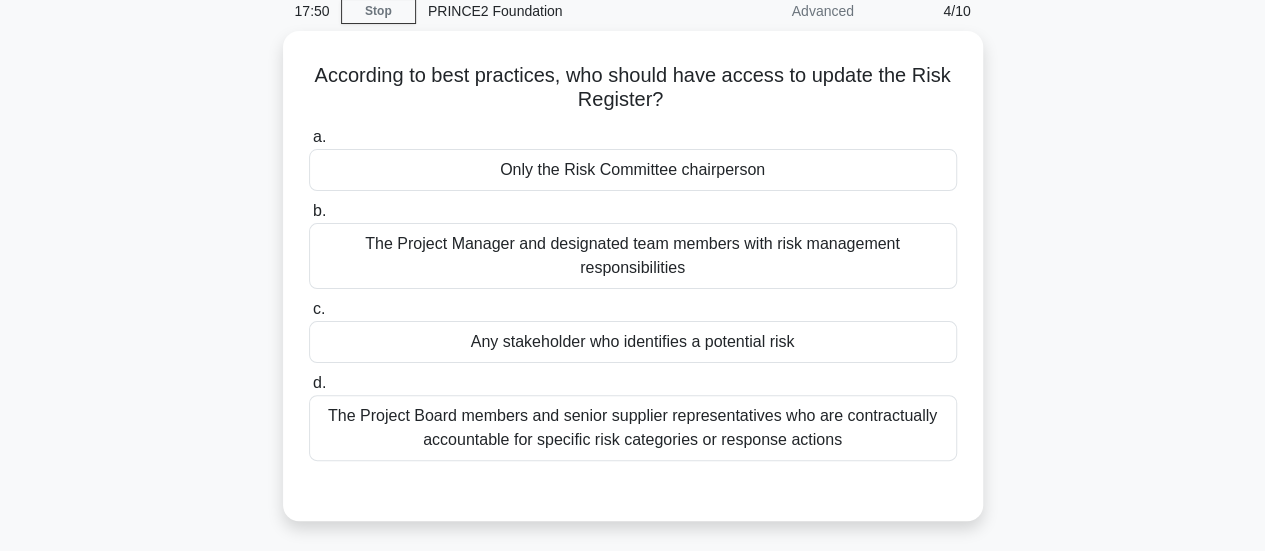 scroll, scrollTop: 85, scrollLeft: 0, axis: vertical 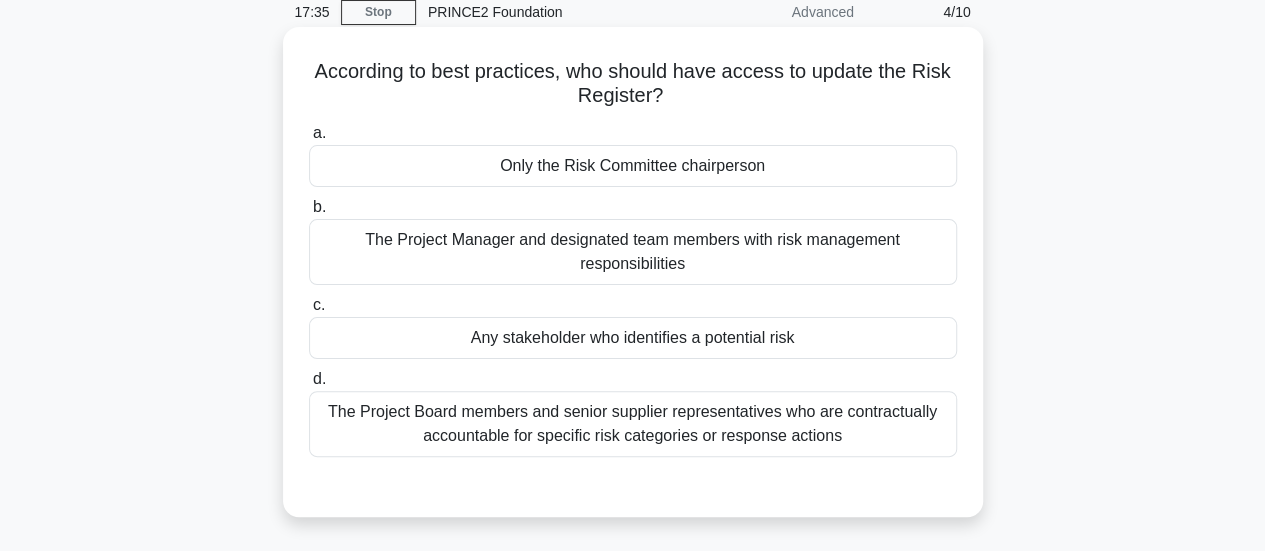 click on "The Project Manager and designated team members with risk management responsibilities" at bounding box center (633, 252) 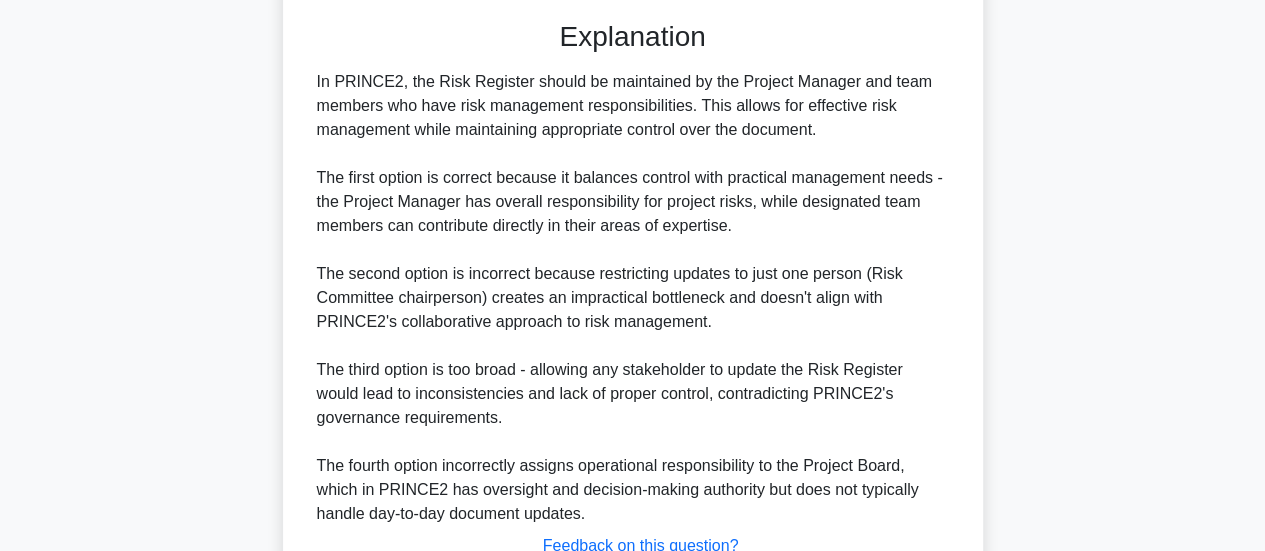 scroll, scrollTop: 703, scrollLeft: 0, axis: vertical 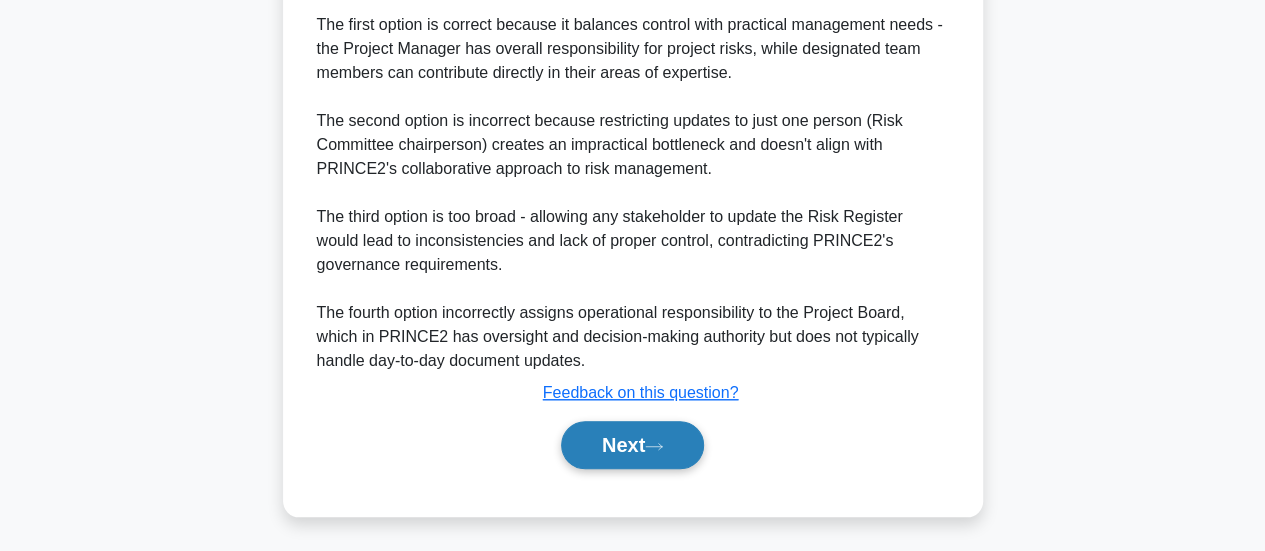 click on "Next" at bounding box center (632, 445) 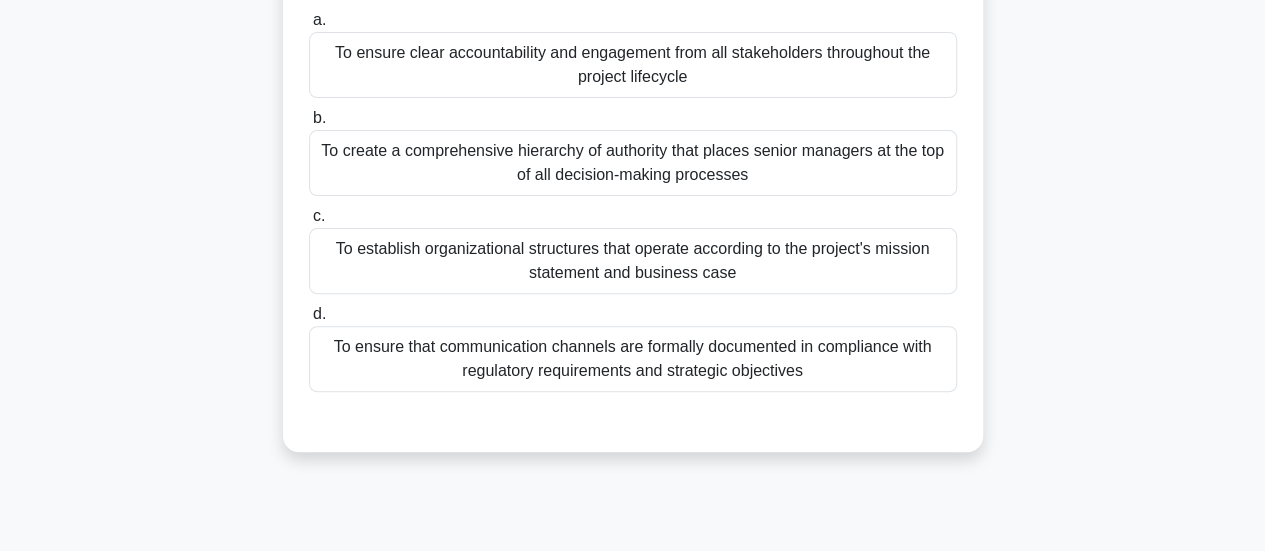 scroll, scrollTop: 0, scrollLeft: 0, axis: both 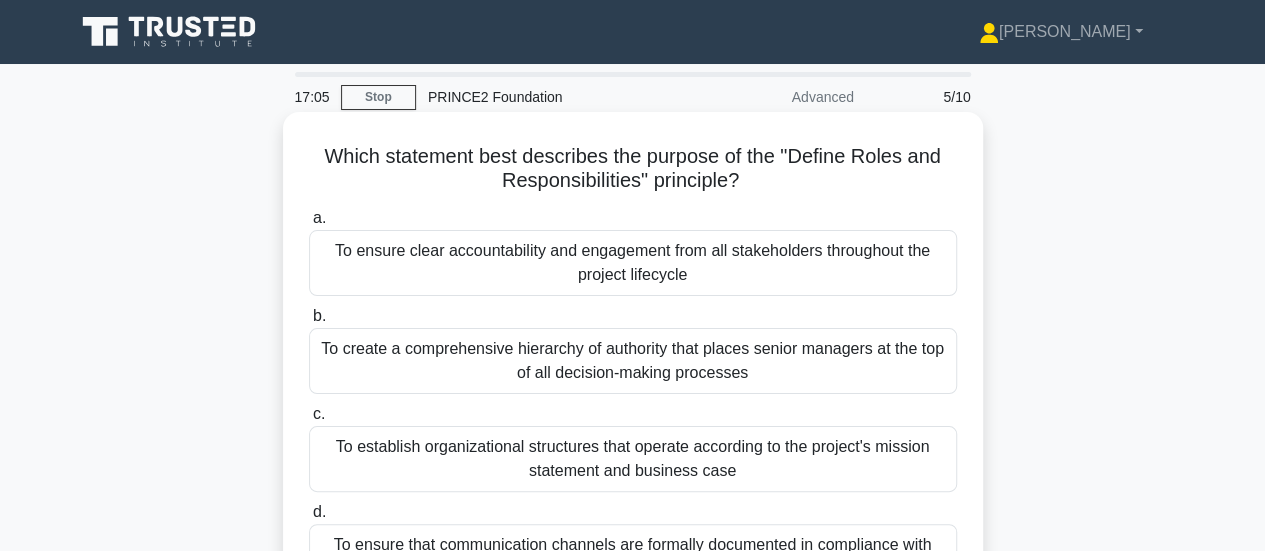 click on "To ensure clear accountability and engagement from all stakeholders throughout the project lifecycle" at bounding box center (633, 263) 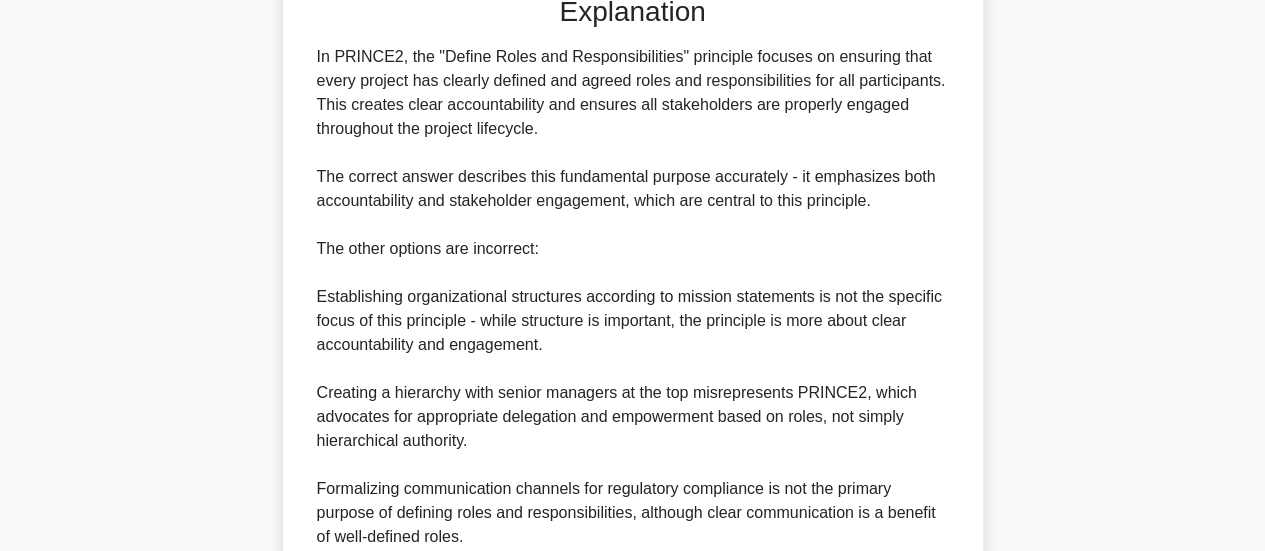 scroll, scrollTop: 799, scrollLeft: 0, axis: vertical 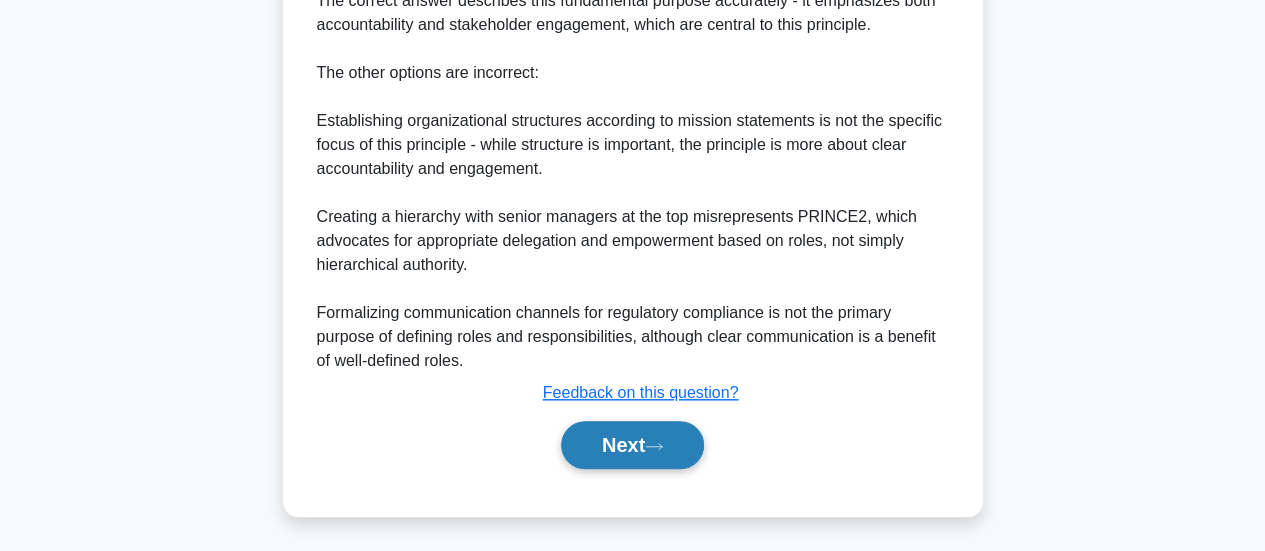 click on "Next" at bounding box center [632, 445] 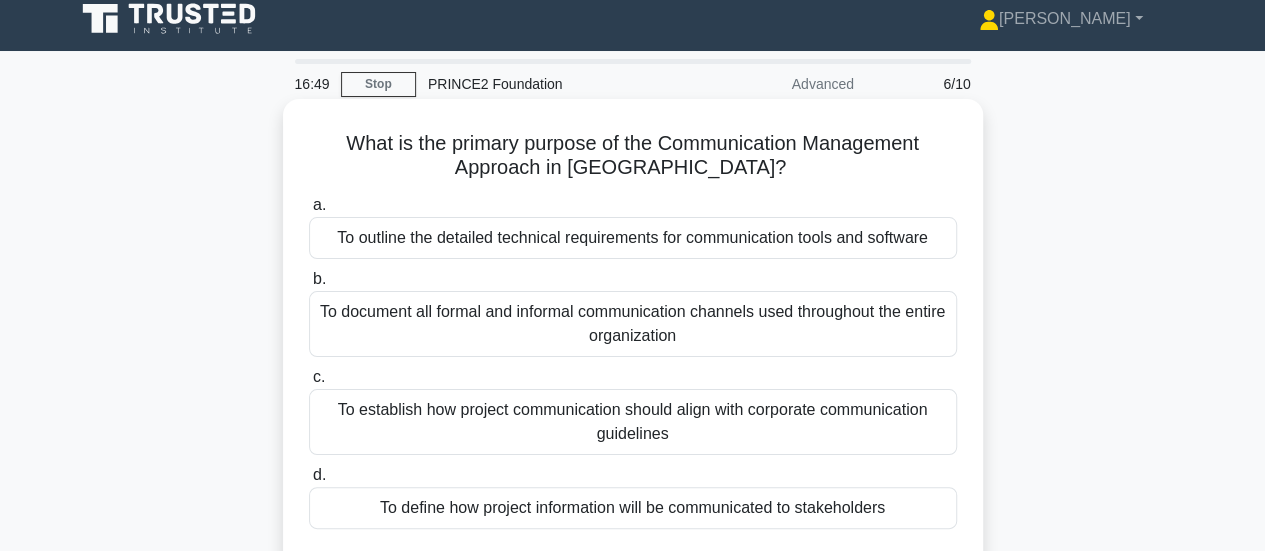 scroll, scrollTop: 14, scrollLeft: 0, axis: vertical 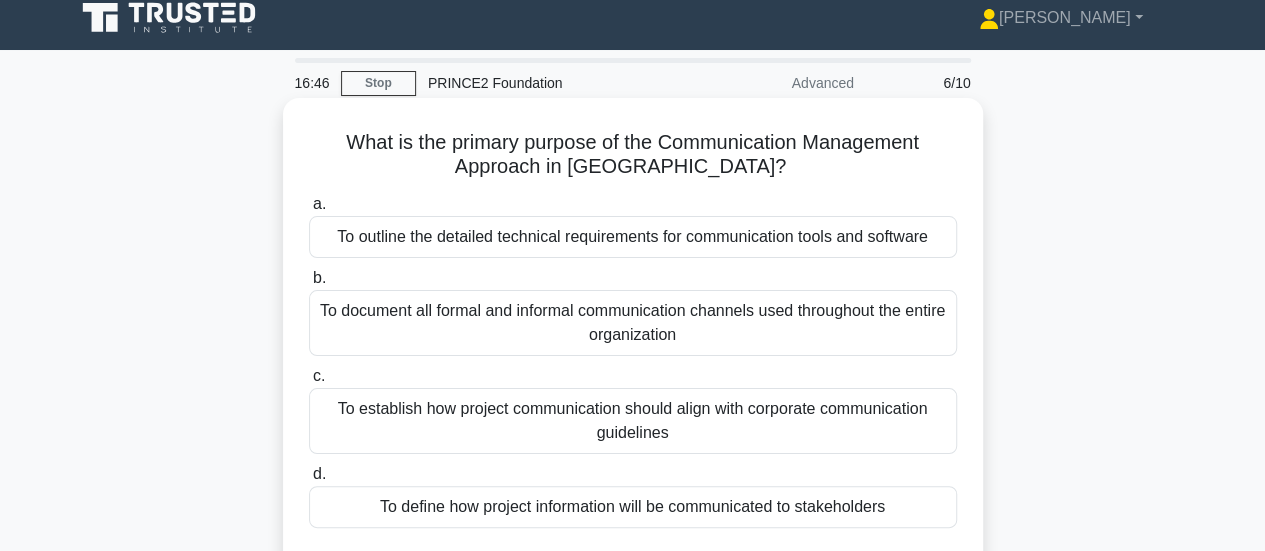 click on "To define how project information will be communicated to stakeholders" at bounding box center [633, 507] 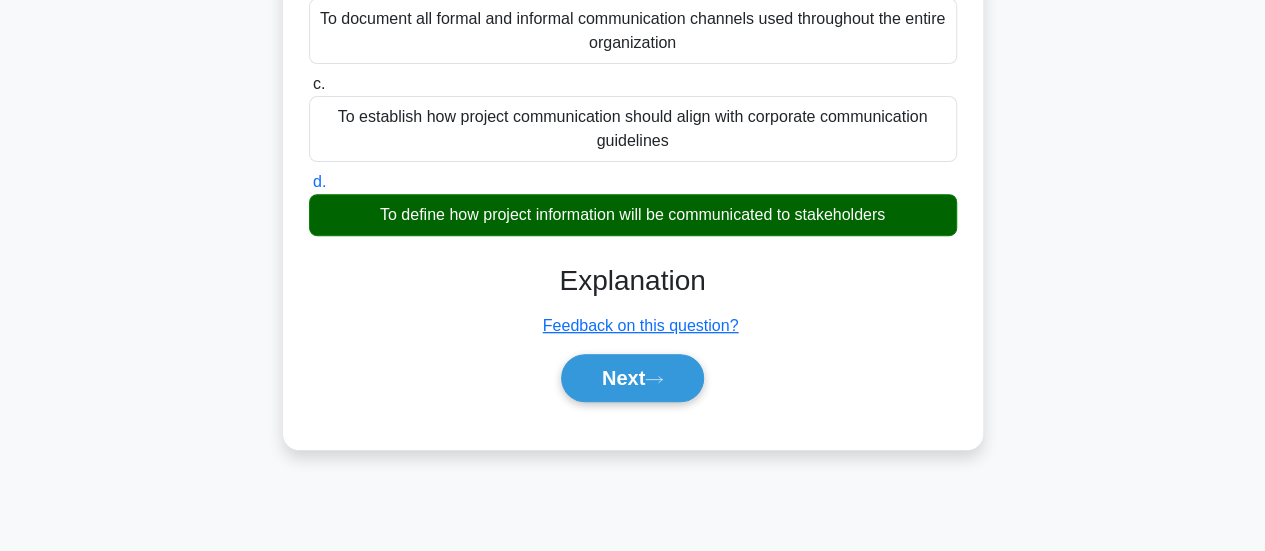 scroll, scrollTop: 310, scrollLeft: 0, axis: vertical 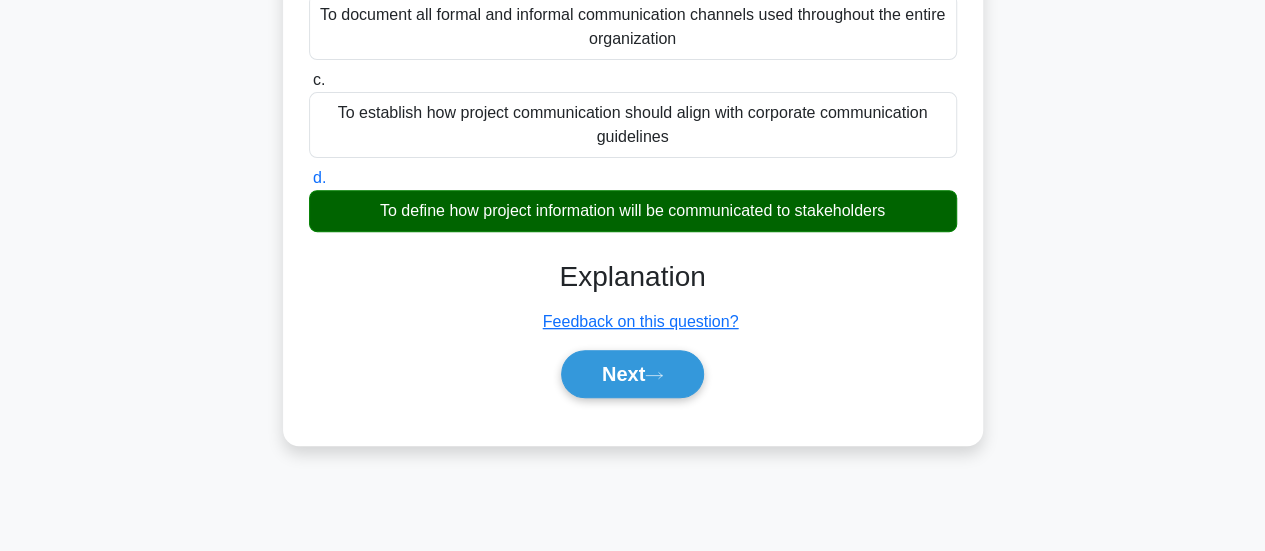 click on "Explanation" at bounding box center [633, 277] 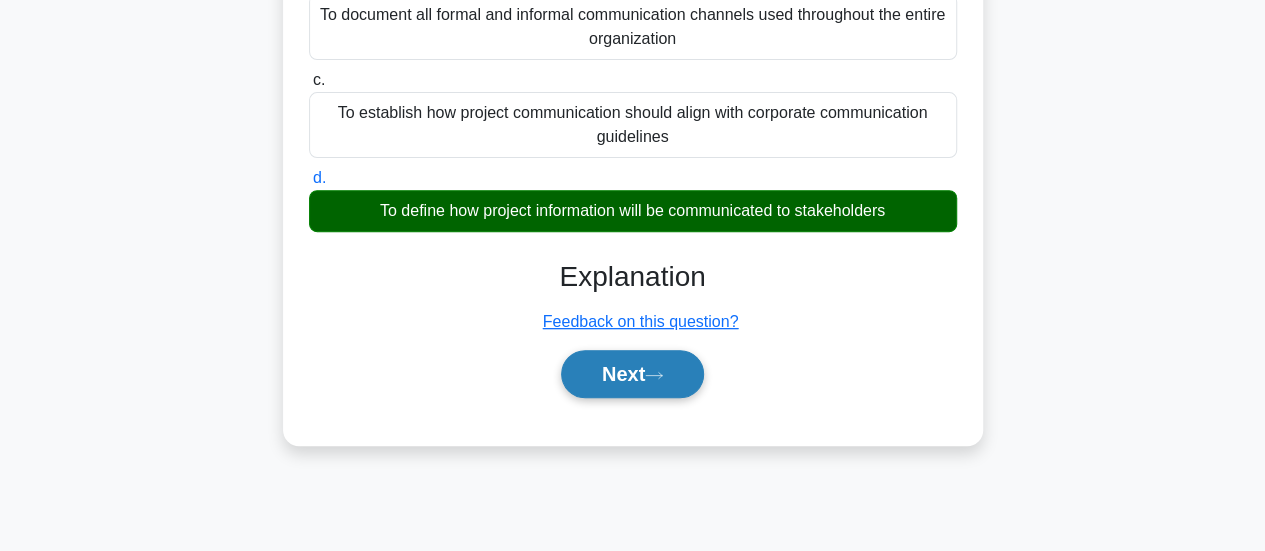 click 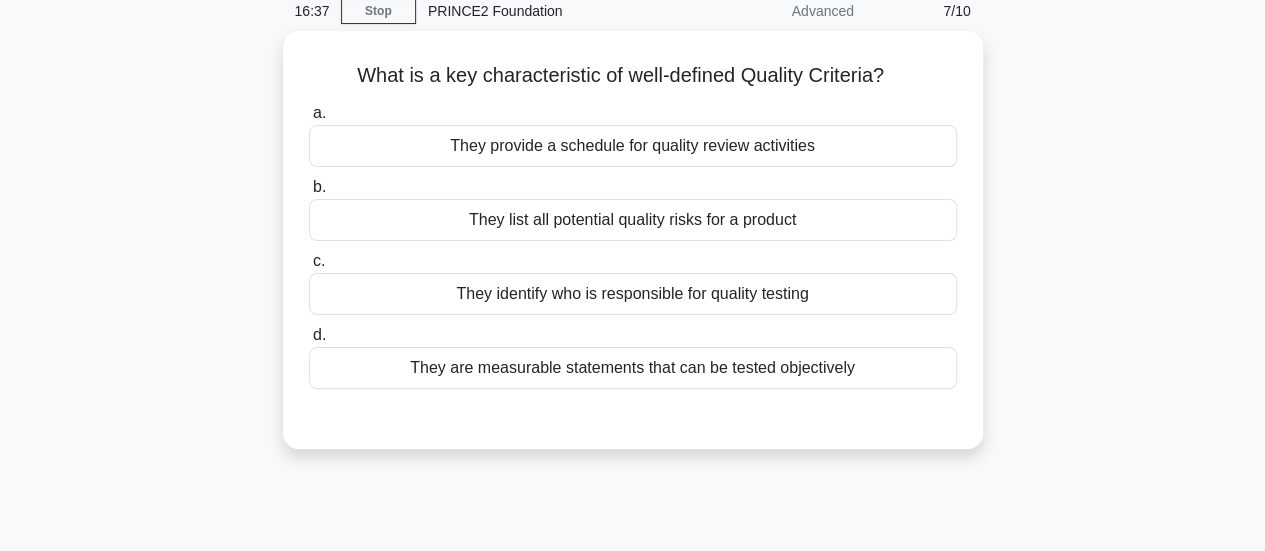 scroll, scrollTop: 0, scrollLeft: 0, axis: both 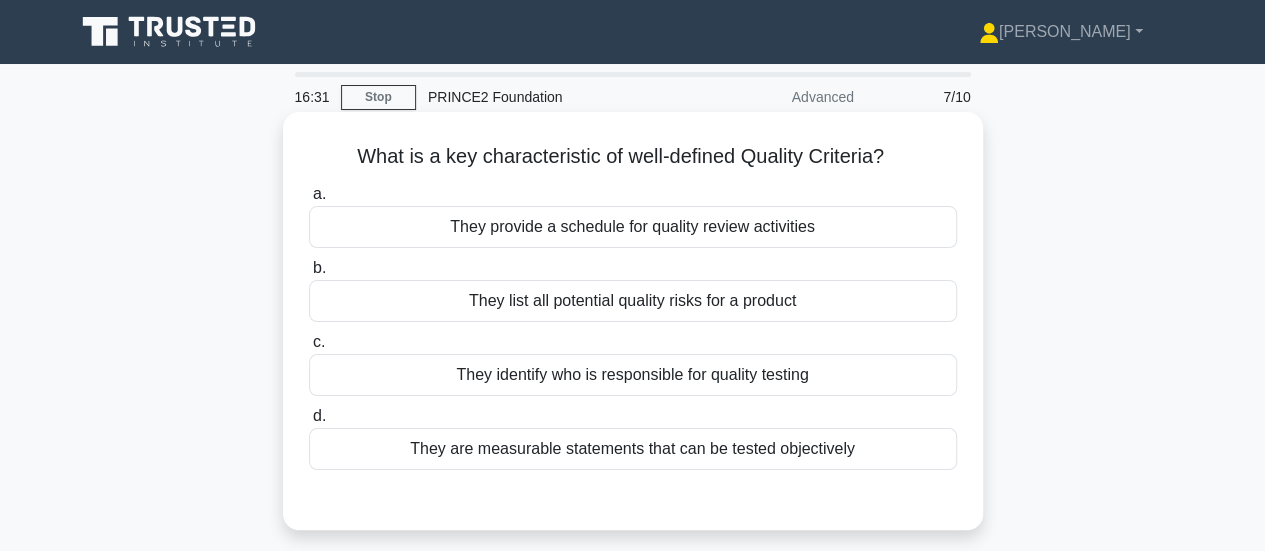 click on "They are measurable statements that can be tested objectively" at bounding box center [633, 449] 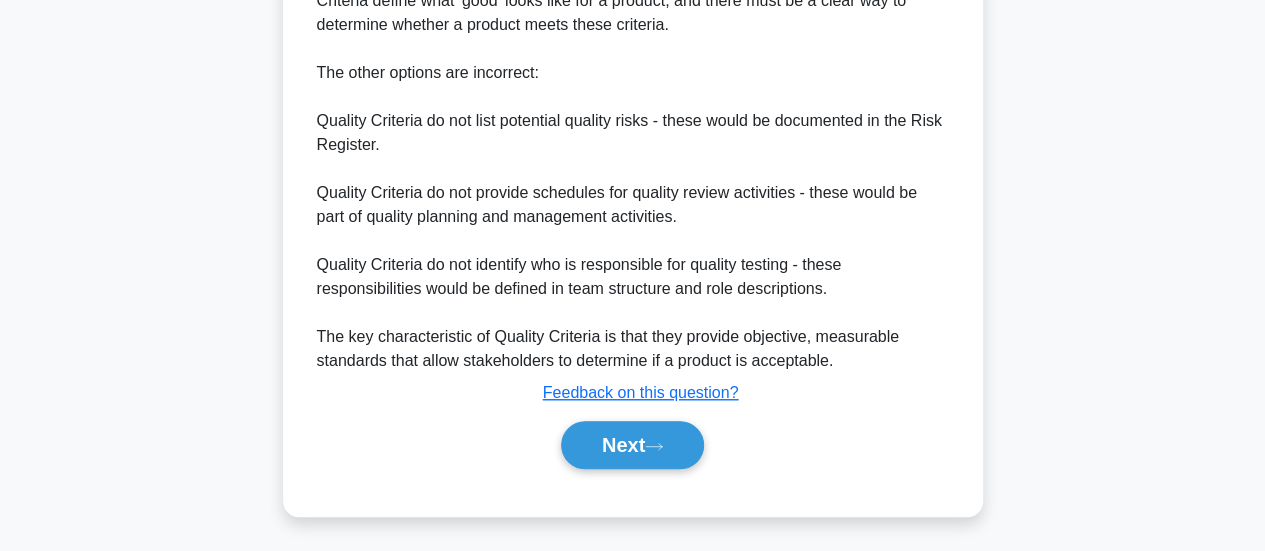 scroll, scrollTop: 606, scrollLeft: 0, axis: vertical 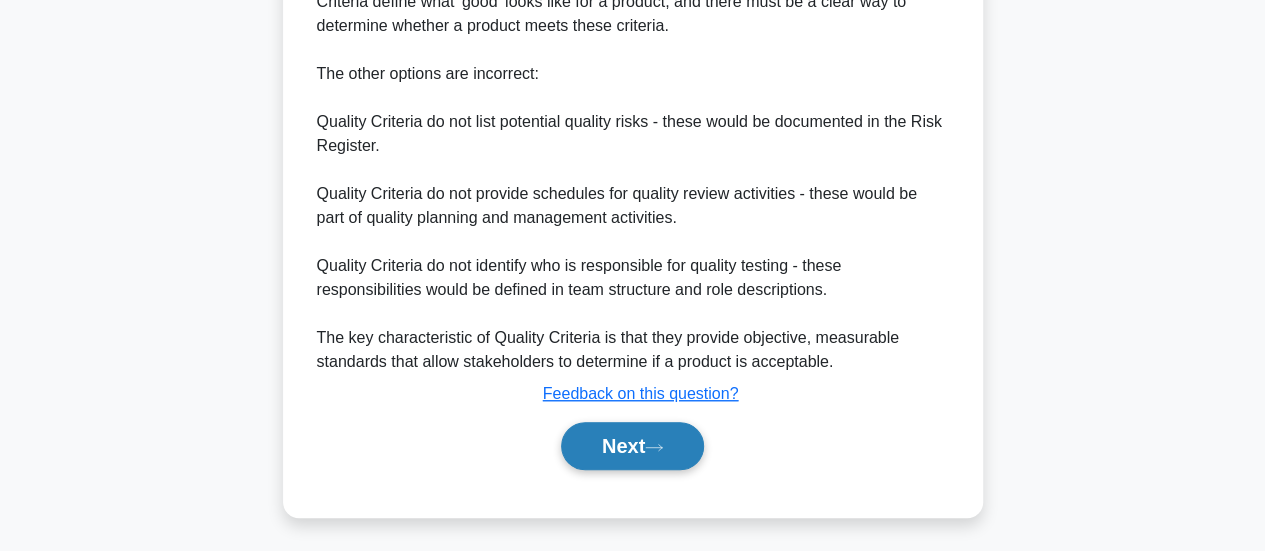 click 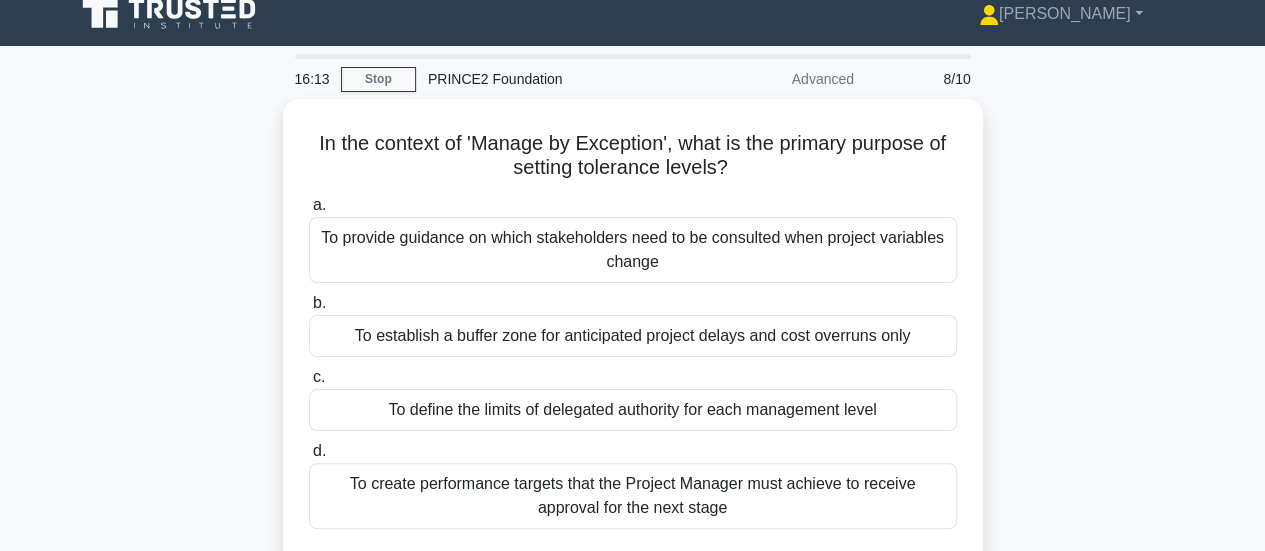 scroll, scrollTop: 17, scrollLeft: 0, axis: vertical 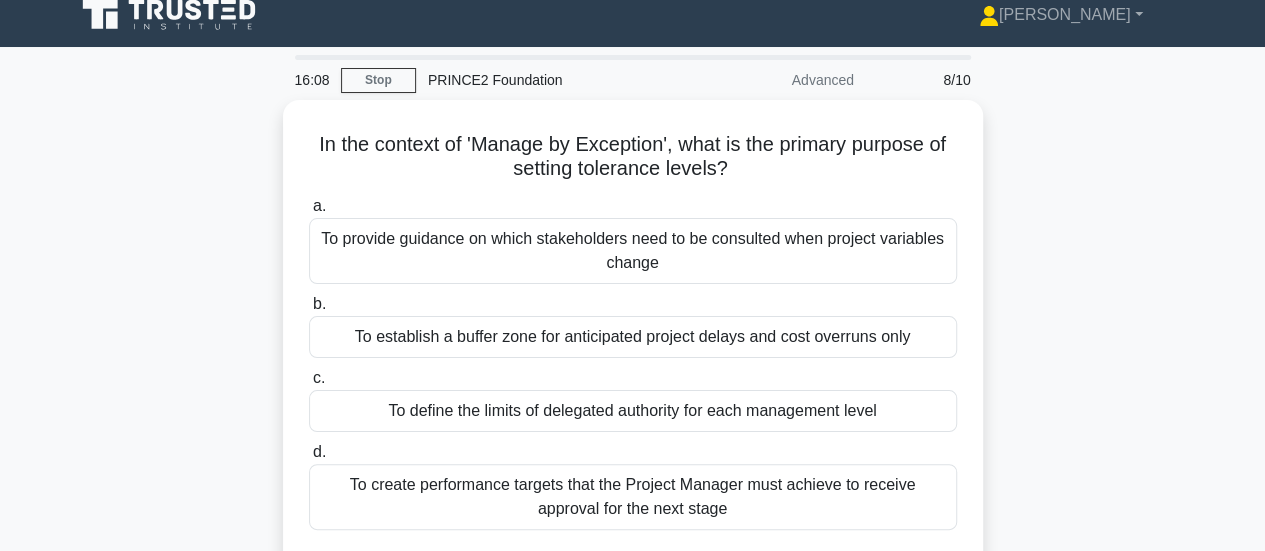 click on "To provide guidance on which stakeholders need to be consulted when project variables change" at bounding box center (633, 251) 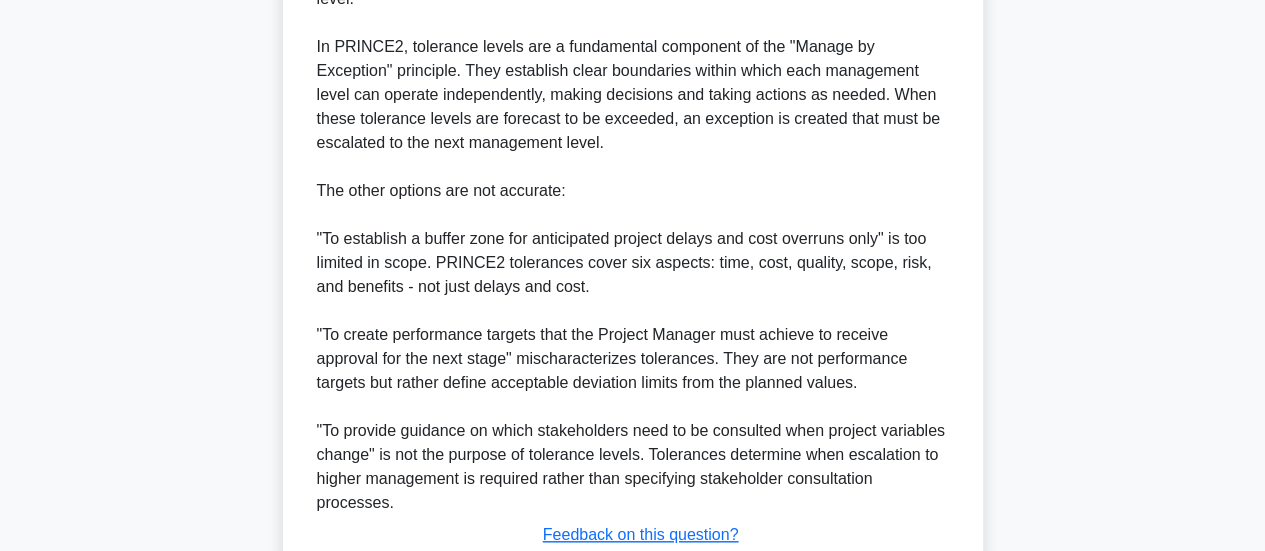 scroll, scrollTop: 802, scrollLeft: 0, axis: vertical 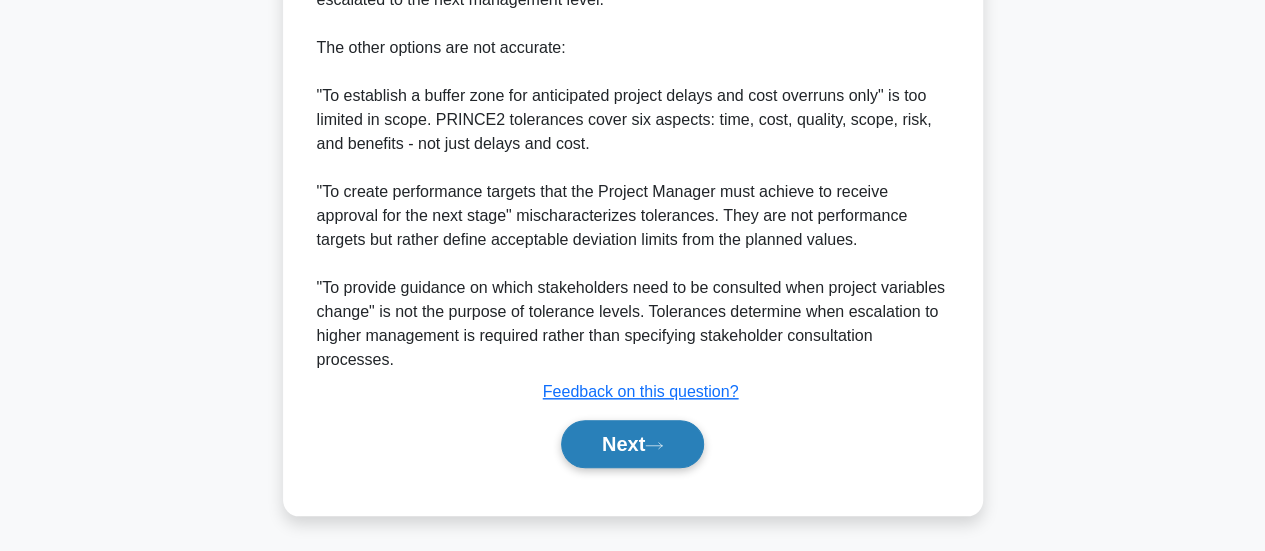 click on "Next" at bounding box center [632, 444] 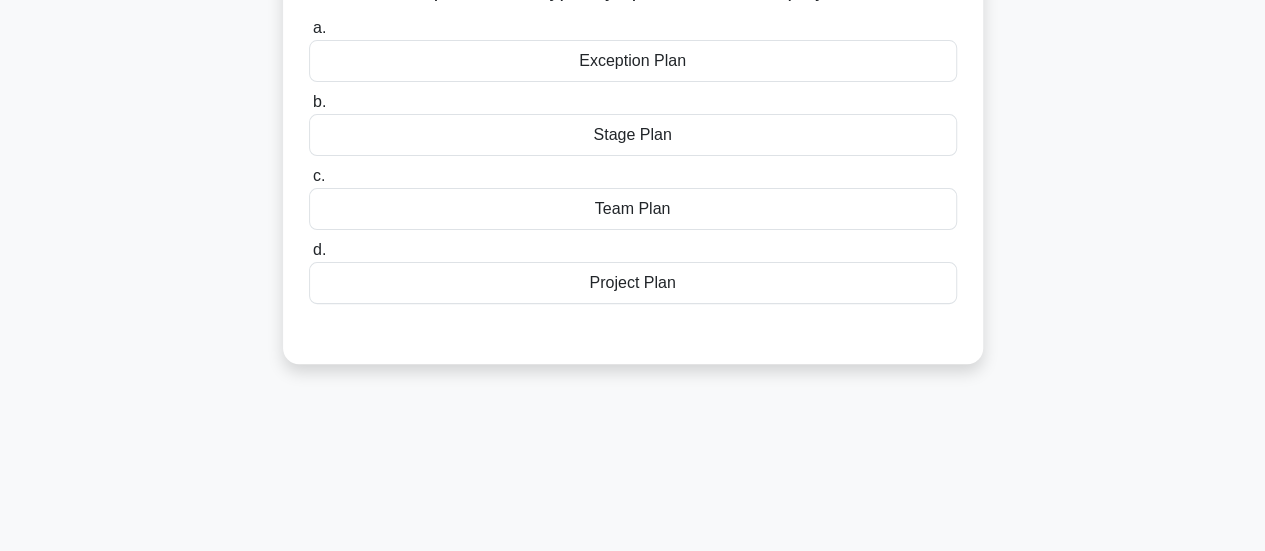 scroll, scrollTop: 0, scrollLeft: 0, axis: both 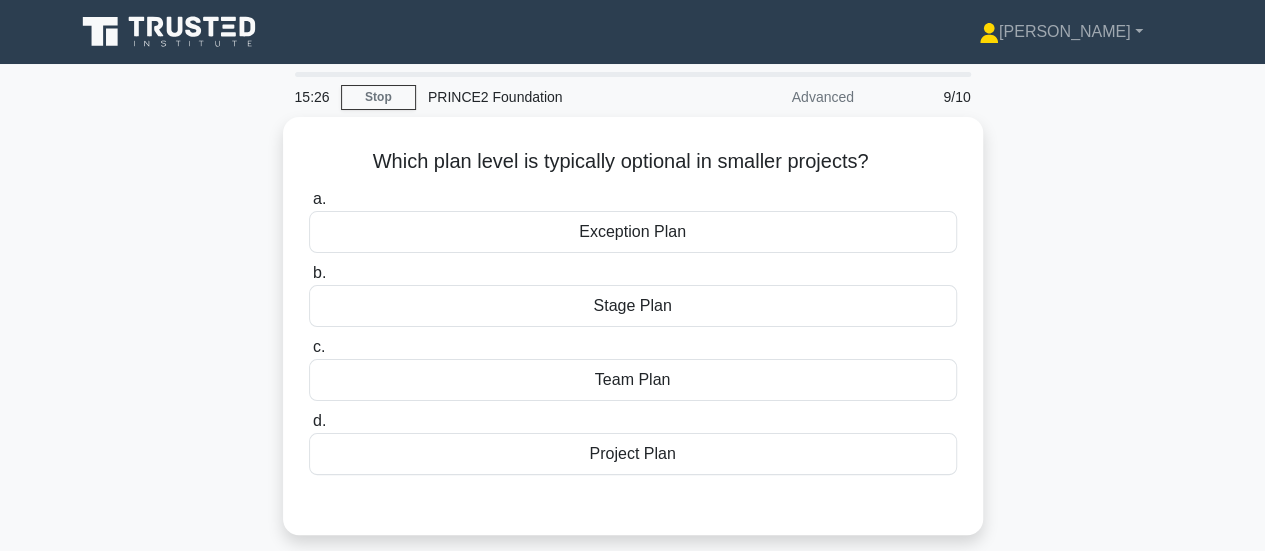 click on "Project Plan" at bounding box center (633, 454) 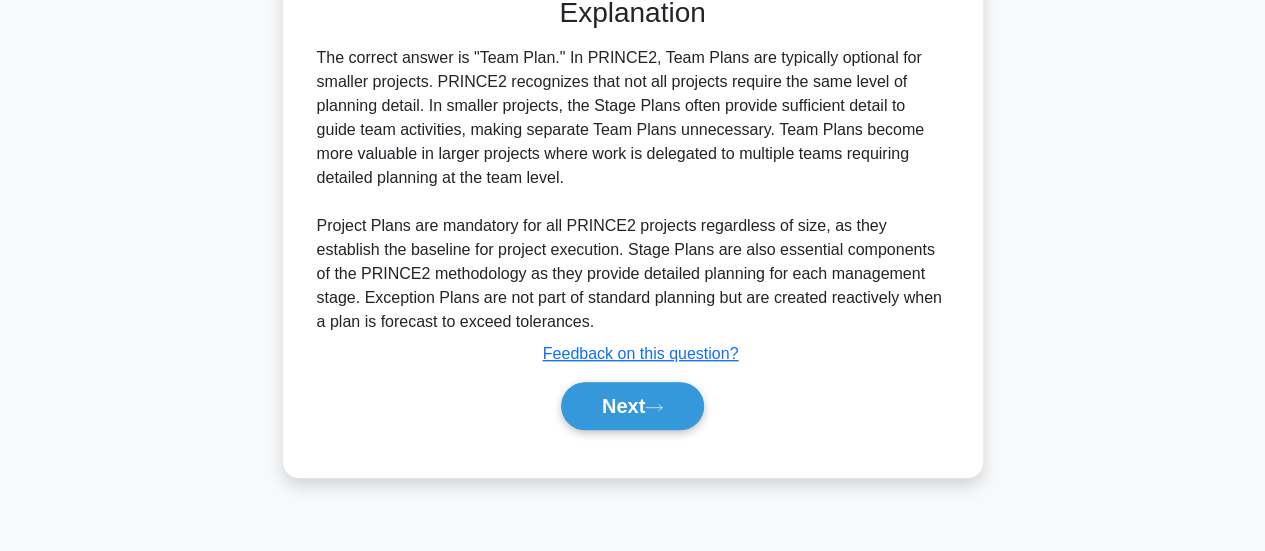 scroll, scrollTop: 505, scrollLeft: 0, axis: vertical 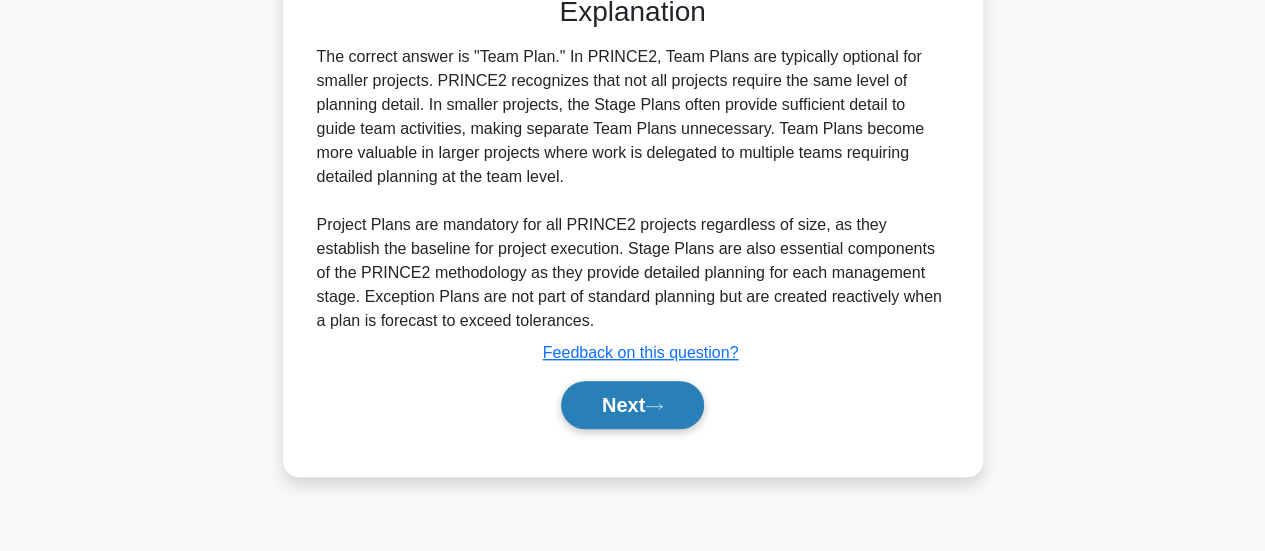 click on "Next" at bounding box center (632, 405) 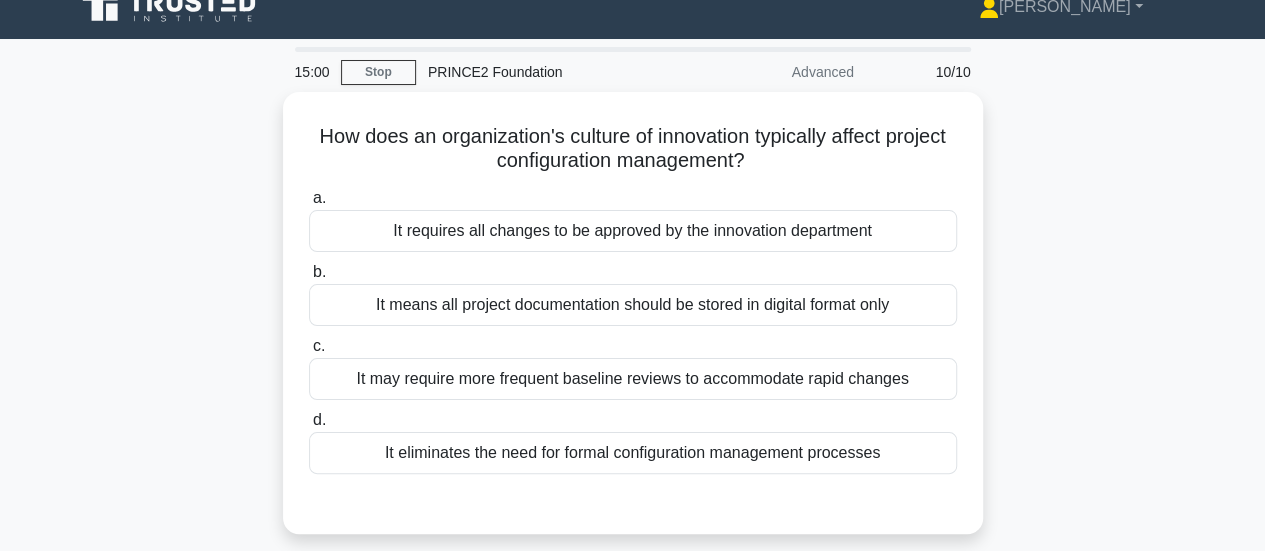 scroll, scrollTop: 29, scrollLeft: 0, axis: vertical 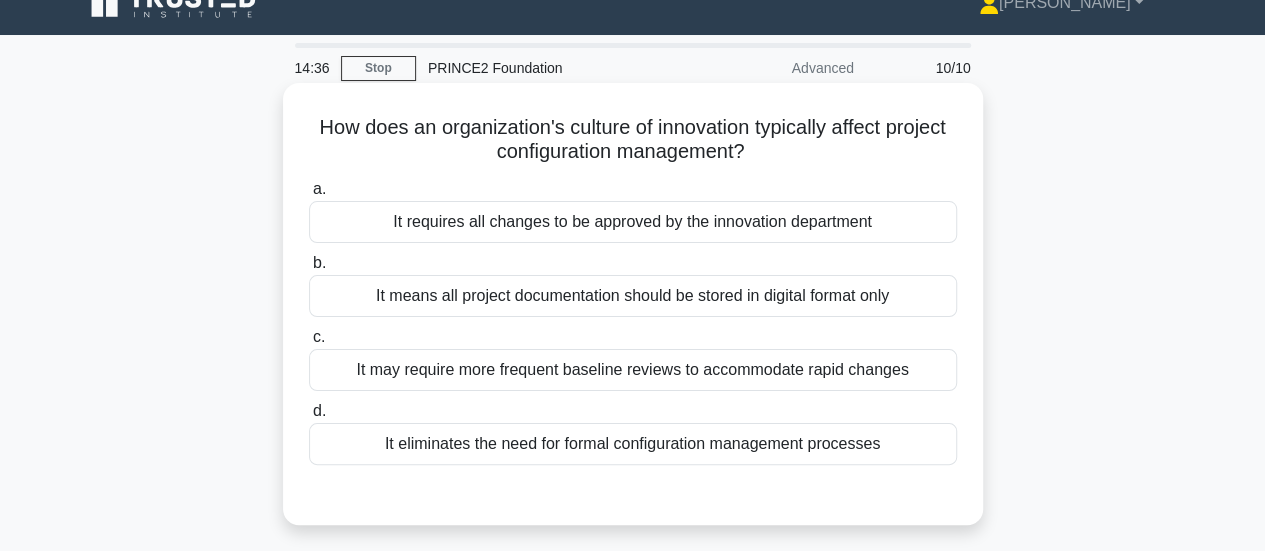 drag, startPoint x: 972, startPoint y: 206, endPoint x: 808, endPoint y: 301, distance: 189.52837 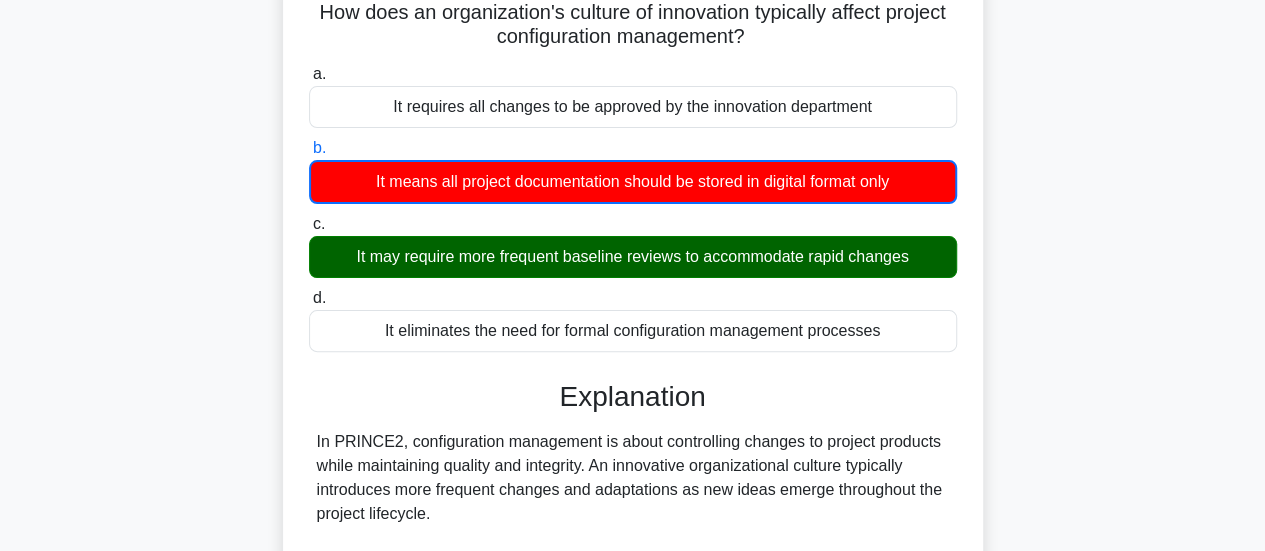 scroll, scrollTop: 156, scrollLeft: 0, axis: vertical 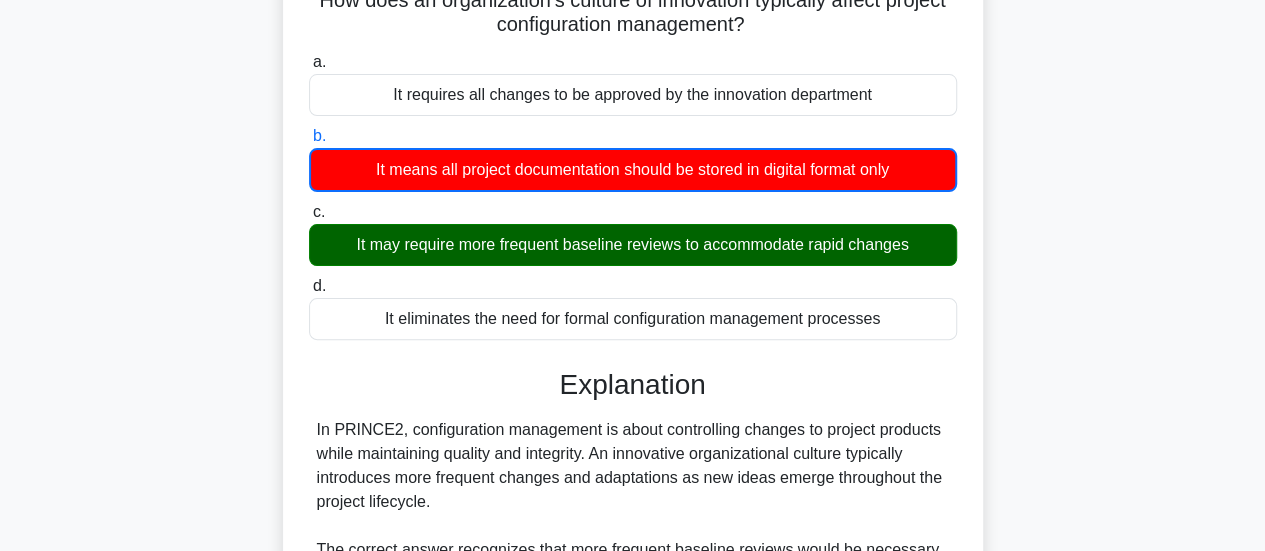 click on "Explanation" at bounding box center [633, 385] 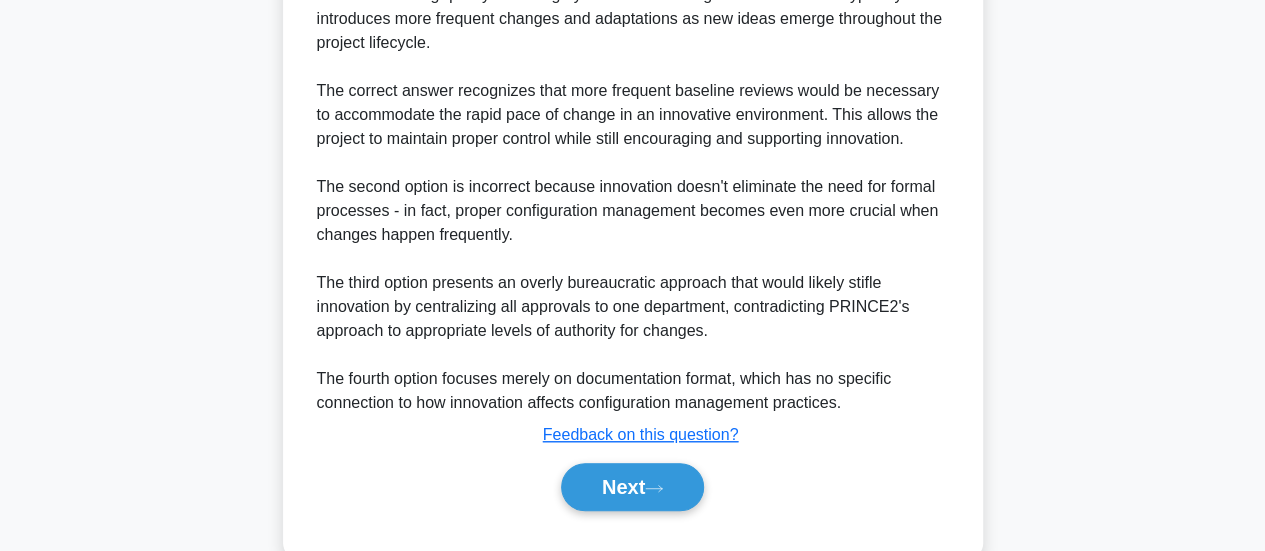 scroll, scrollTop: 616, scrollLeft: 0, axis: vertical 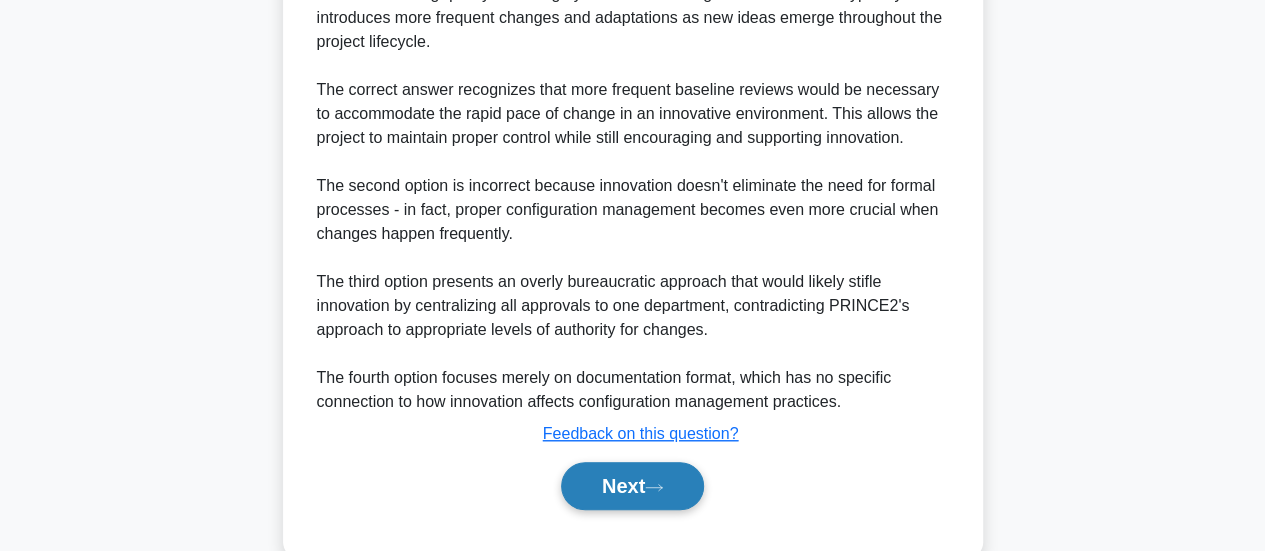 click on "Next" at bounding box center (632, 486) 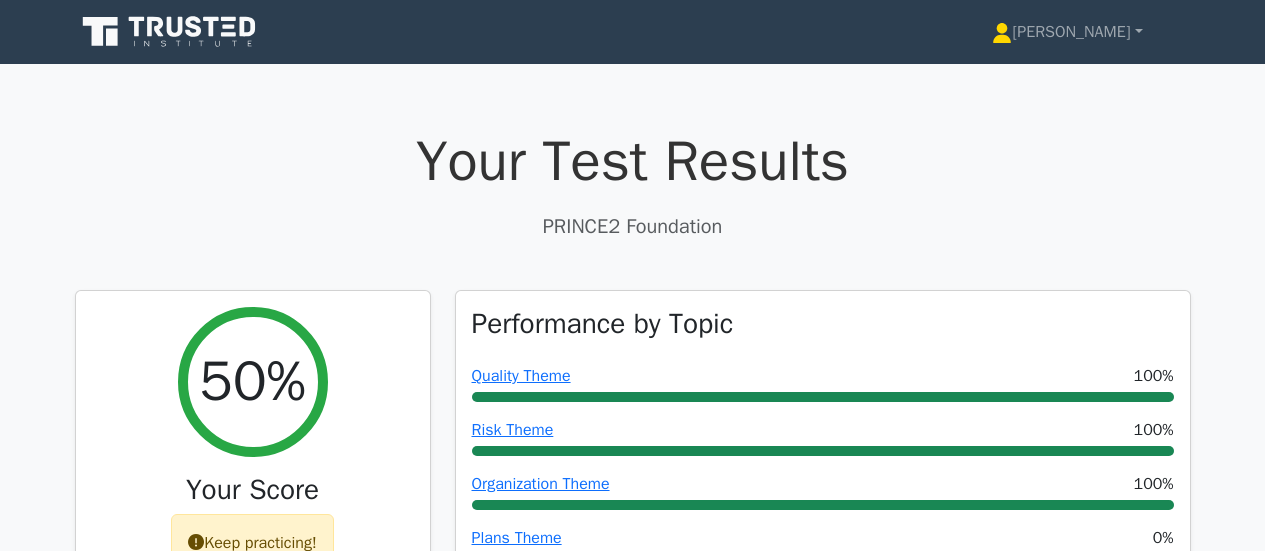 scroll, scrollTop: 389, scrollLeft: 0, axis: vertical 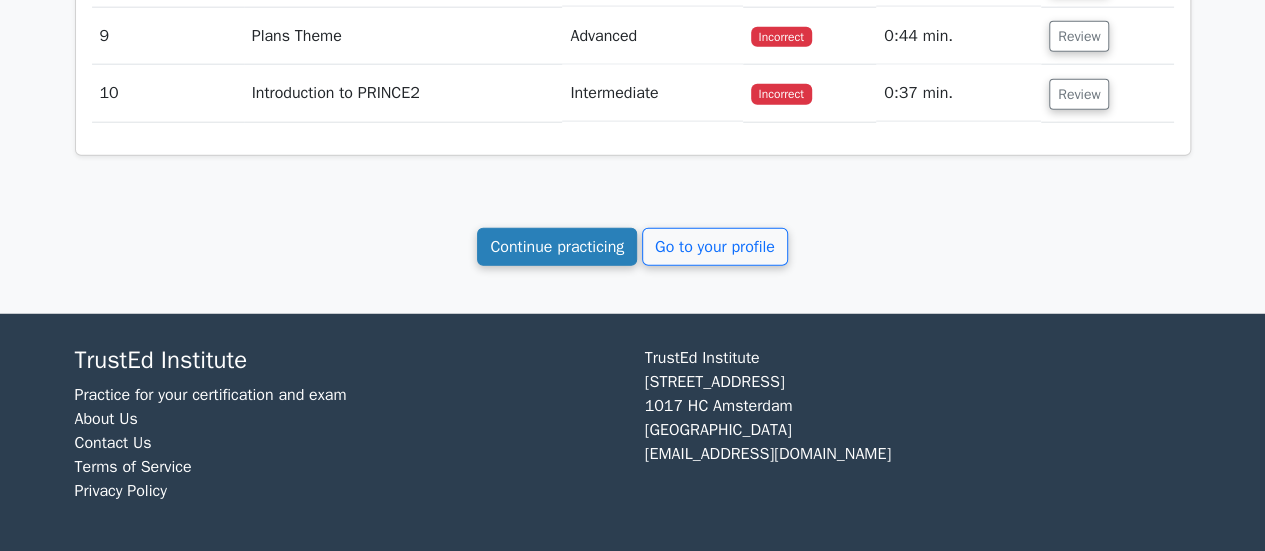 click on "Continue practicing" at bounding box center [557, 247] 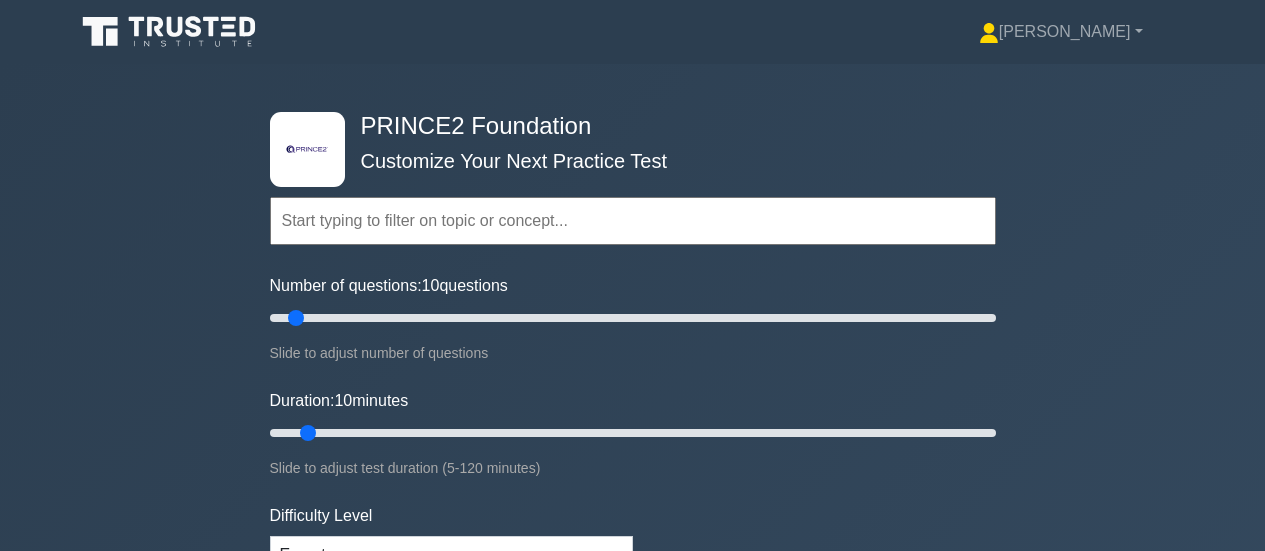scroll, scrollTop: 0, scrollLeft: 0, axis: both 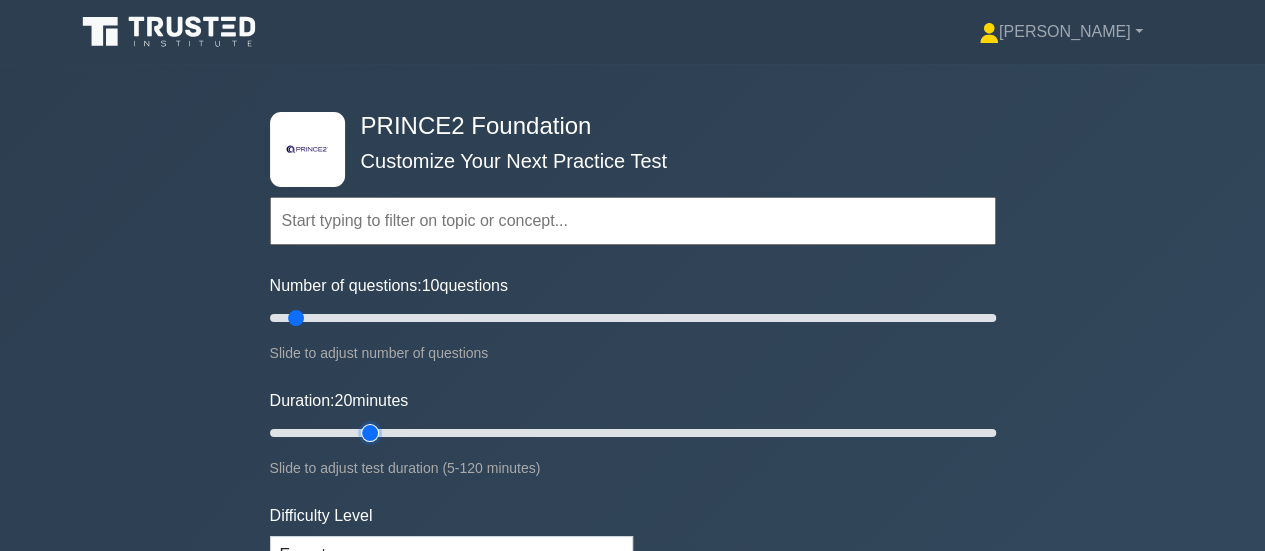 type on "20" 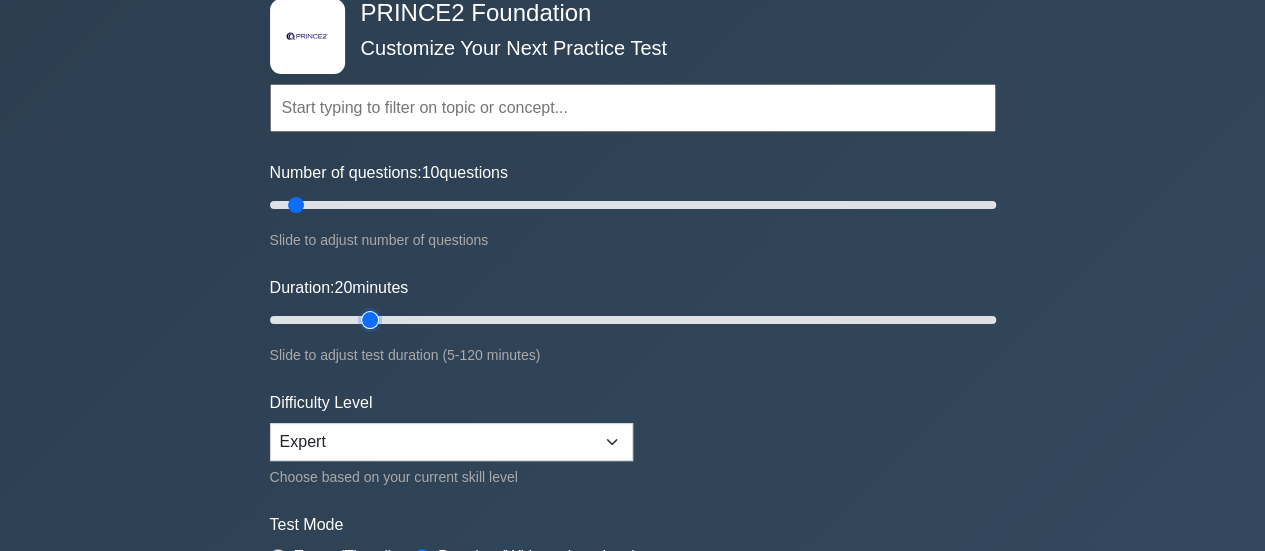 scroll, scrollTop: 138, scrollLeft: 0, axis: vertical 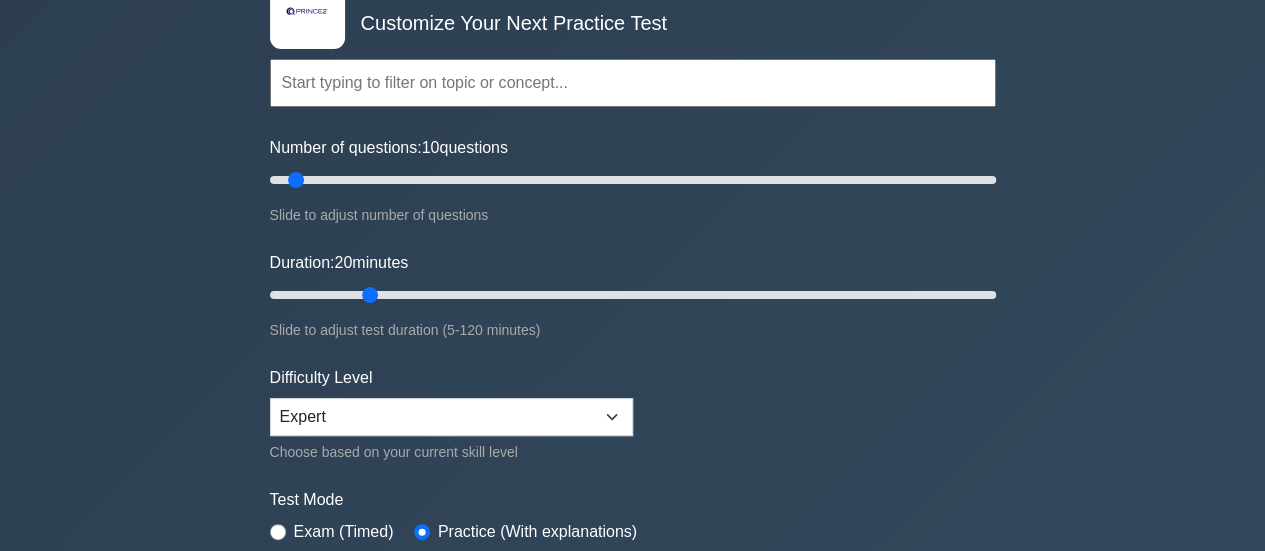 click at bounding box center [633, 83] 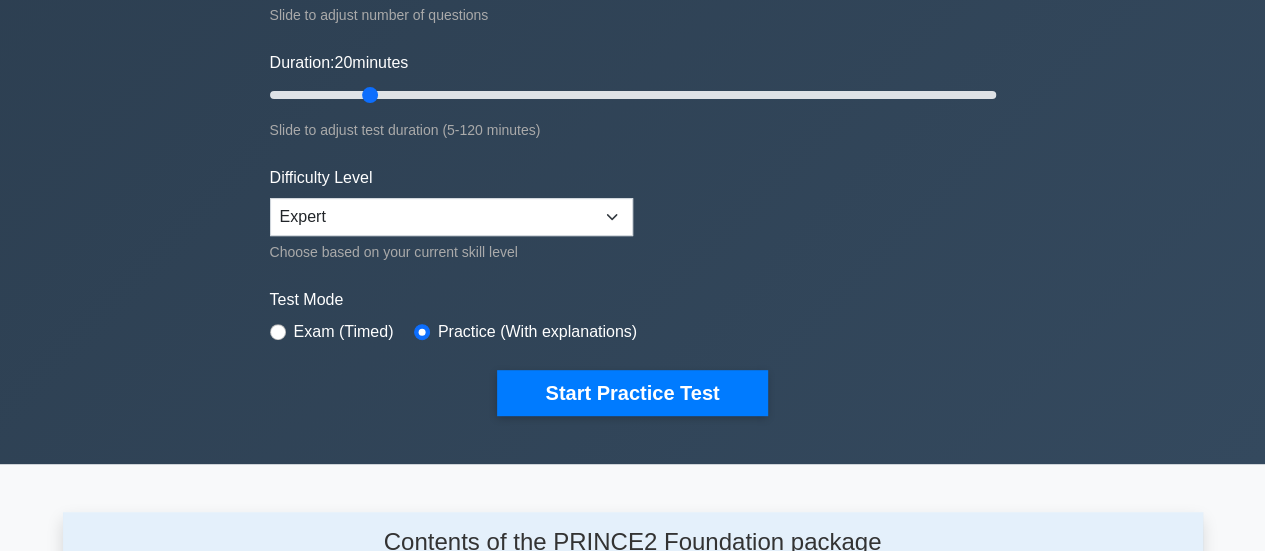 scroll, scrollTop: 341, scrollLeft: 0, axis: vertical 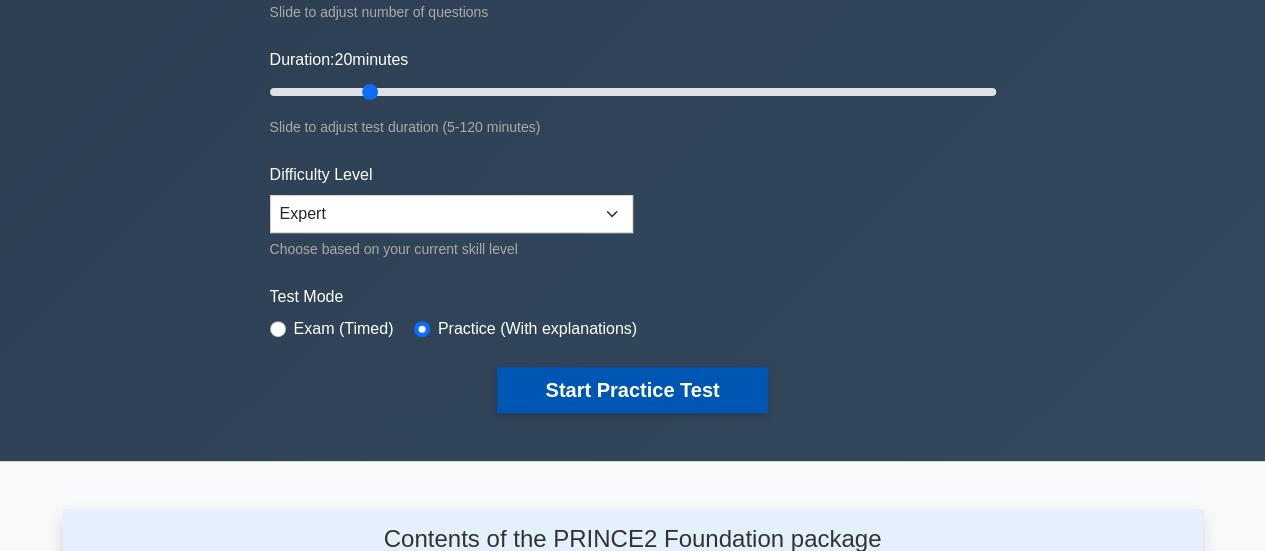 click on "Start Practice Test" at bounding box center [632, 390] 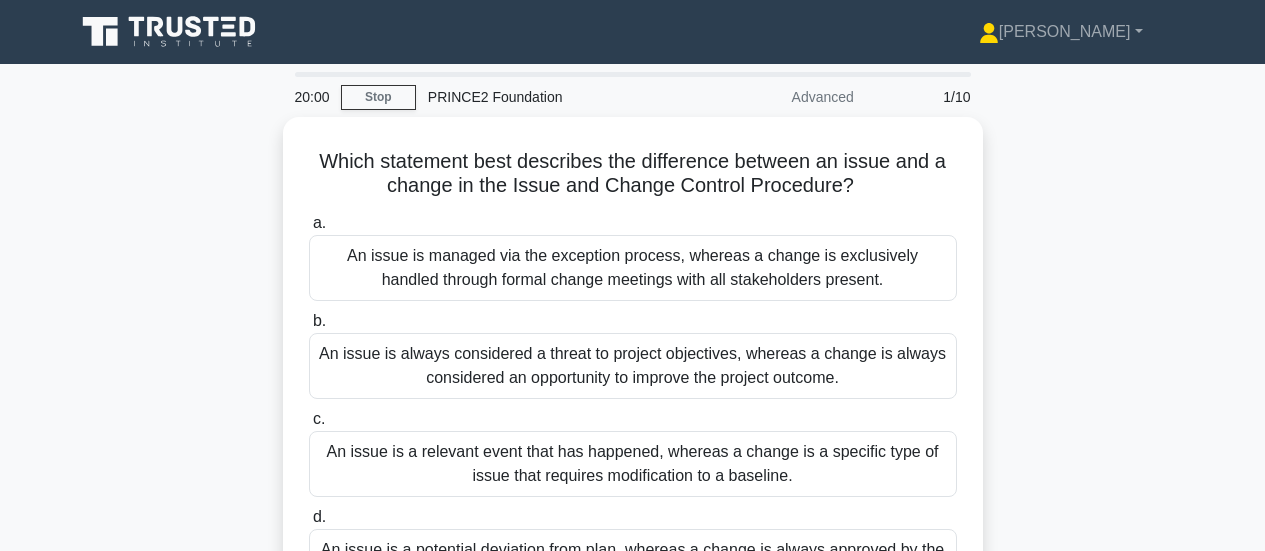 scroll, scrollTop: 0, scrollLeft: 0, axis: both 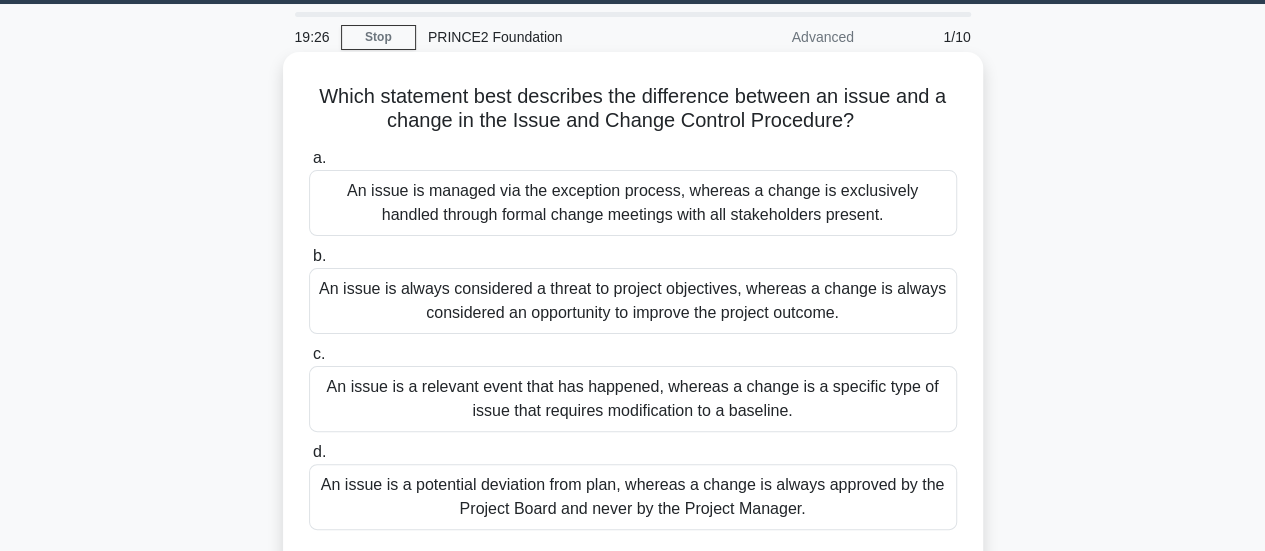click on "An issue is always considered a threat to project objectives, whereas a change is always considered an opportunity to improve the project outcome." at bounding box center [633, 301] 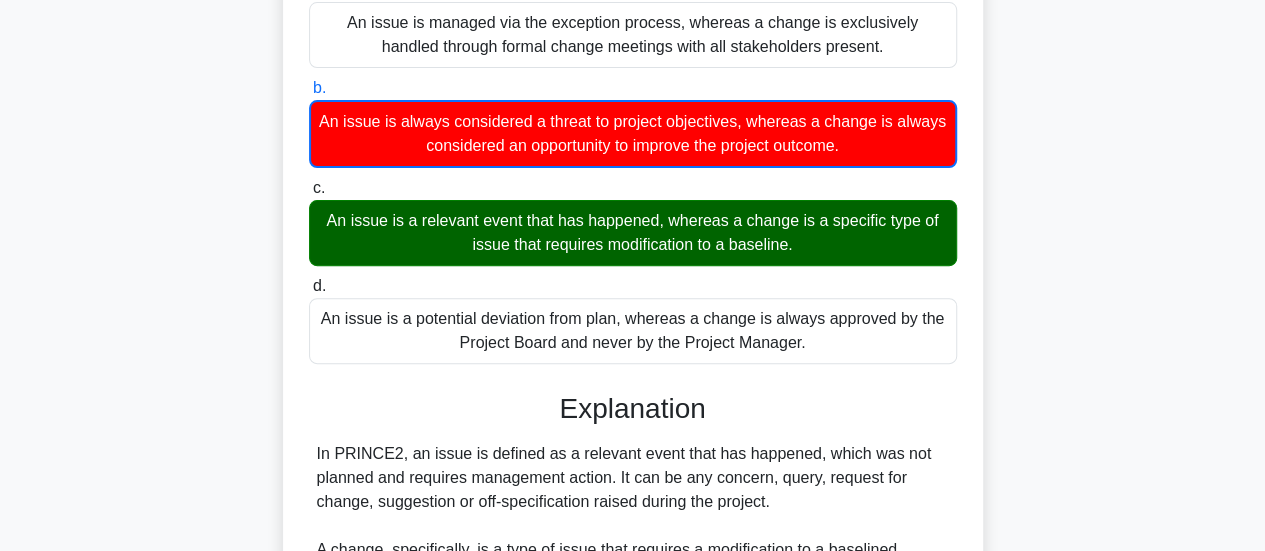 scroll, scrollTop: 235, scrollLeft: 0, axis: vertical 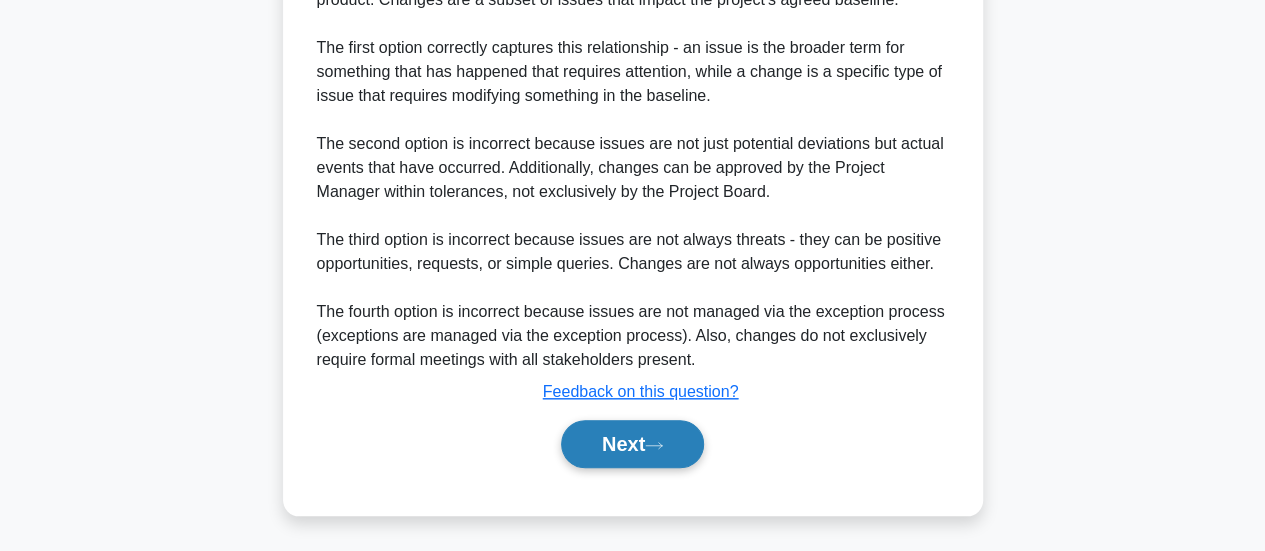 click on "Next" at bounding box center [632, 444] 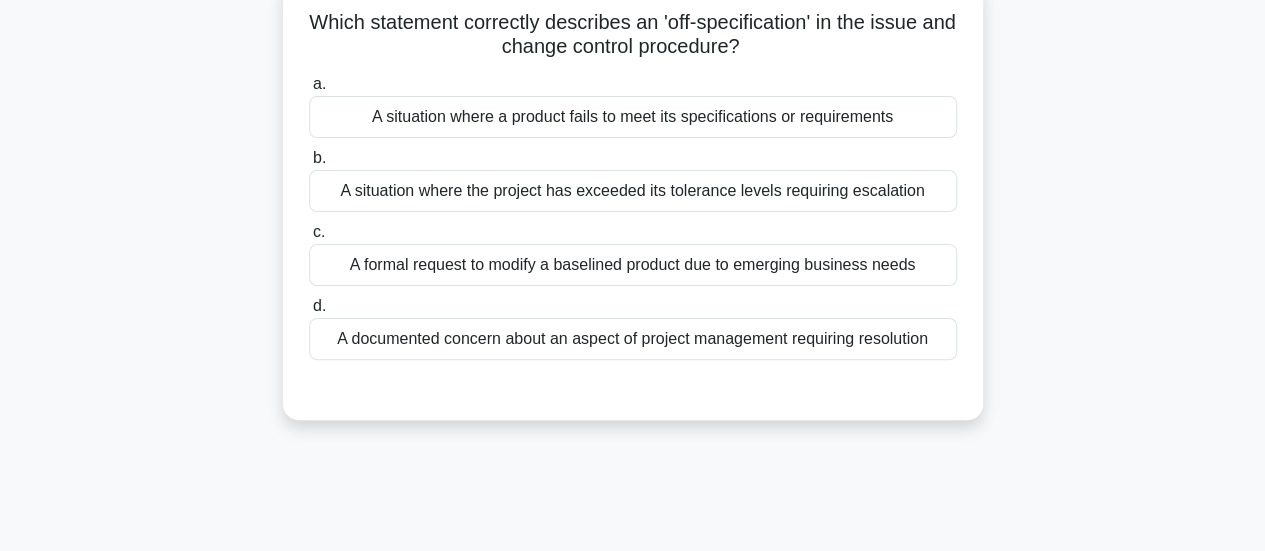 scroll, scrollTop: 13, scrollLeft: 0, axis: vertical 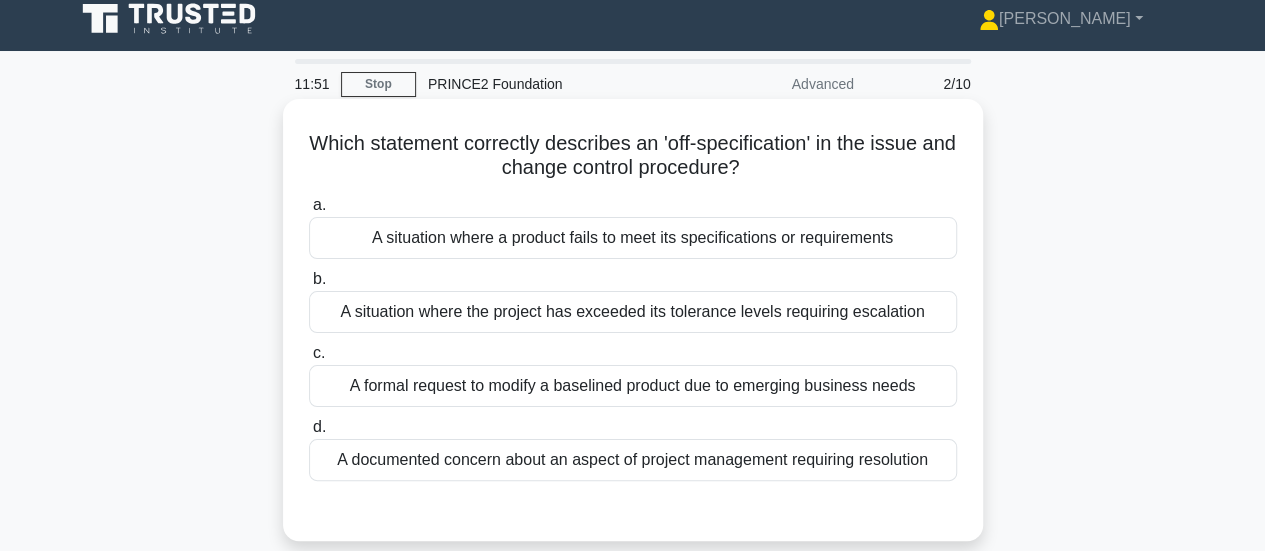 click on "A situation where the project has exceeded its tolerance levels requiring escalation" at bounding box center (633, 312) 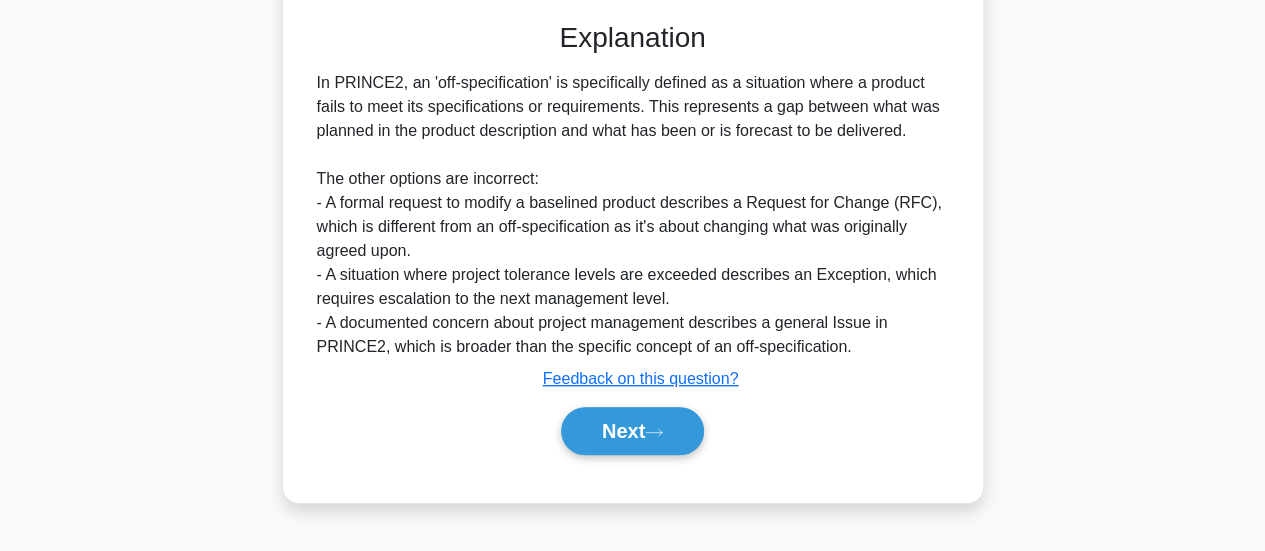 scroll, scrollTop: 529, scrollLeft: 0, axis: vertical 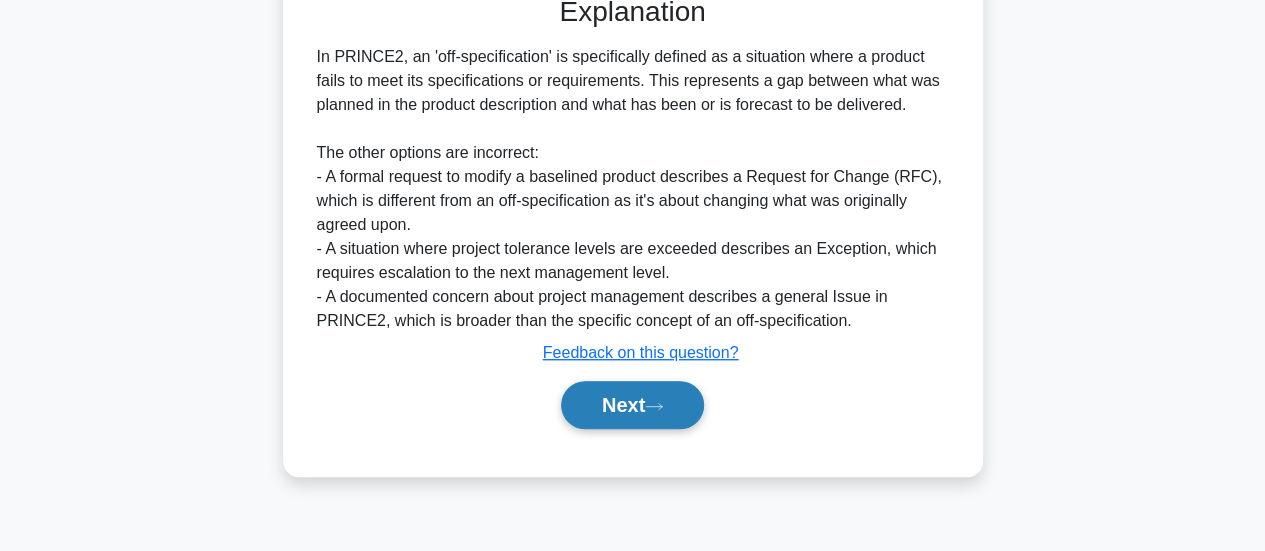 click 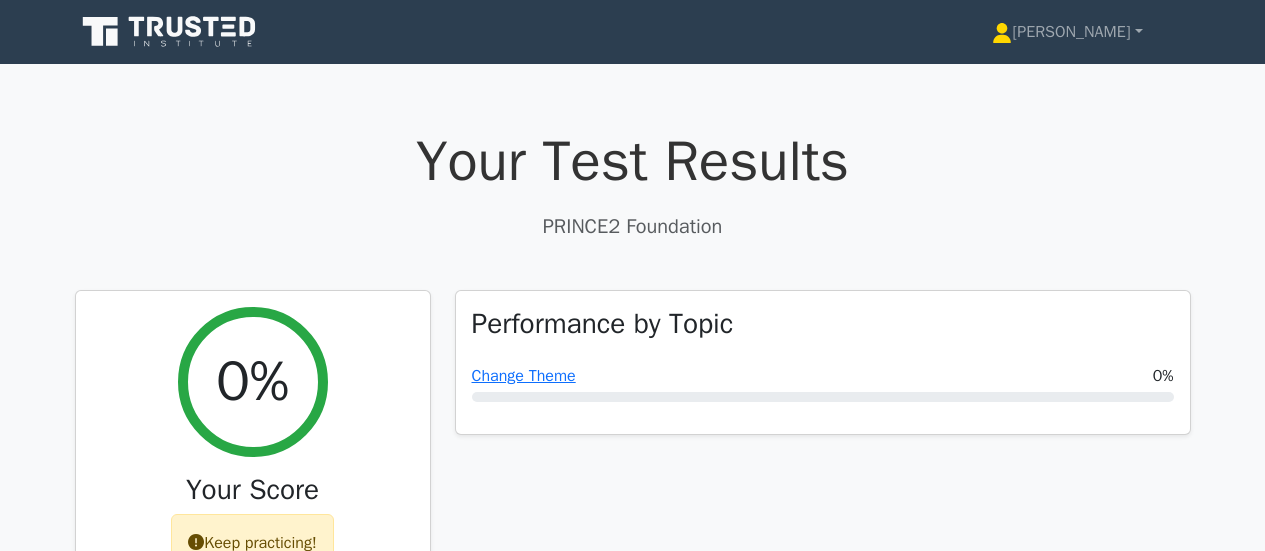 scroll, scrollTop: 0, scrollLeft: 0, axis: both 